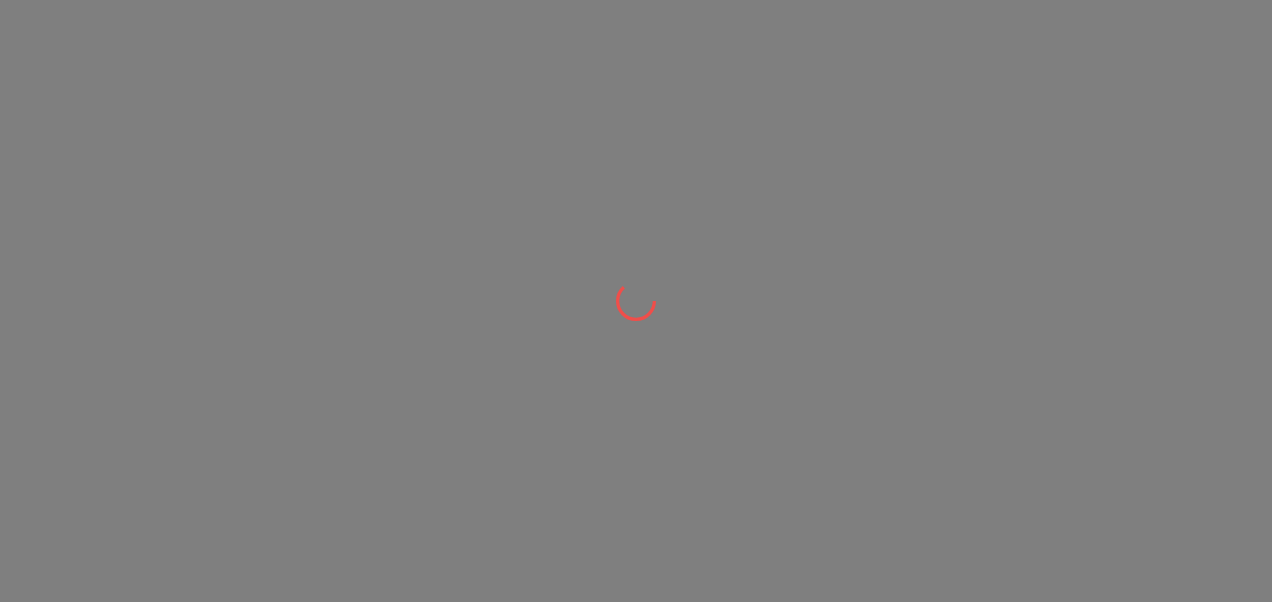 scroll, scrollTop: 0, scrollLeft: 0, axis: both 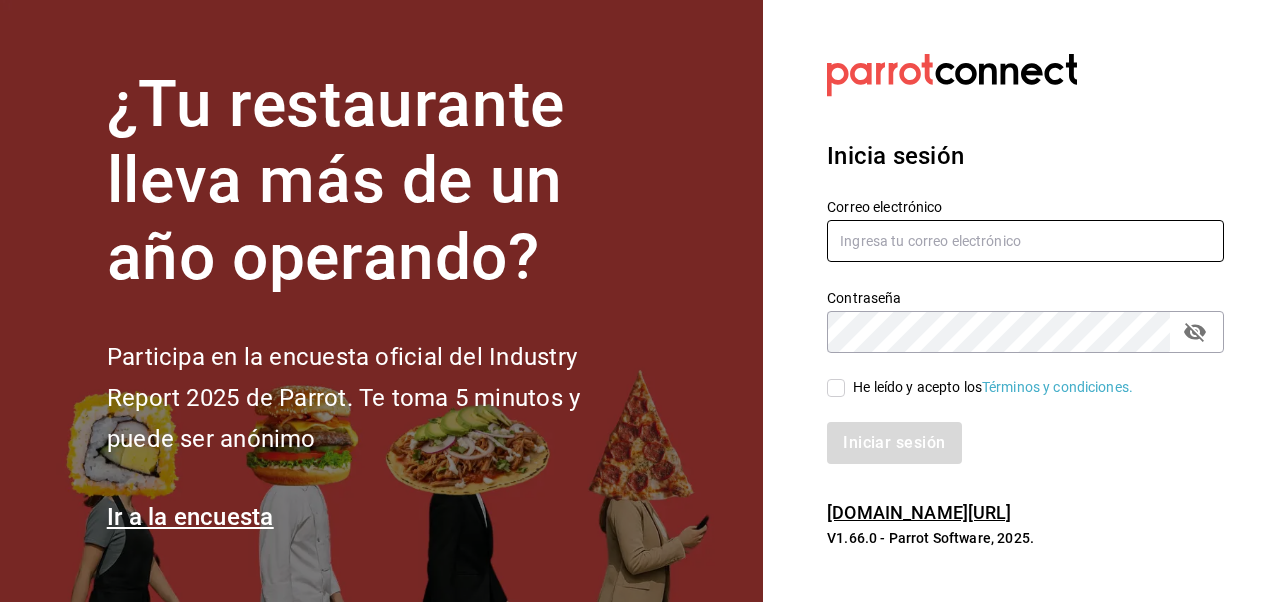 type on "[EMAIL_ADDRESS][DOMAIN_NAME]" 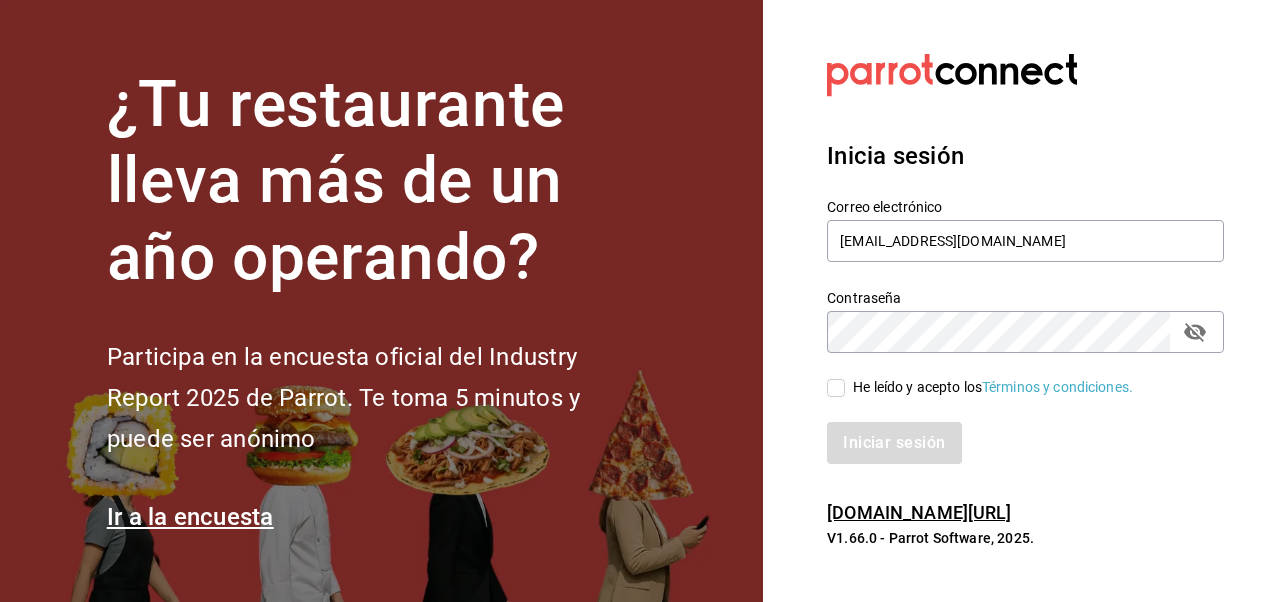 click on "He leído y acepto los  Términos y condiciones." at bounding box center (836, 388) 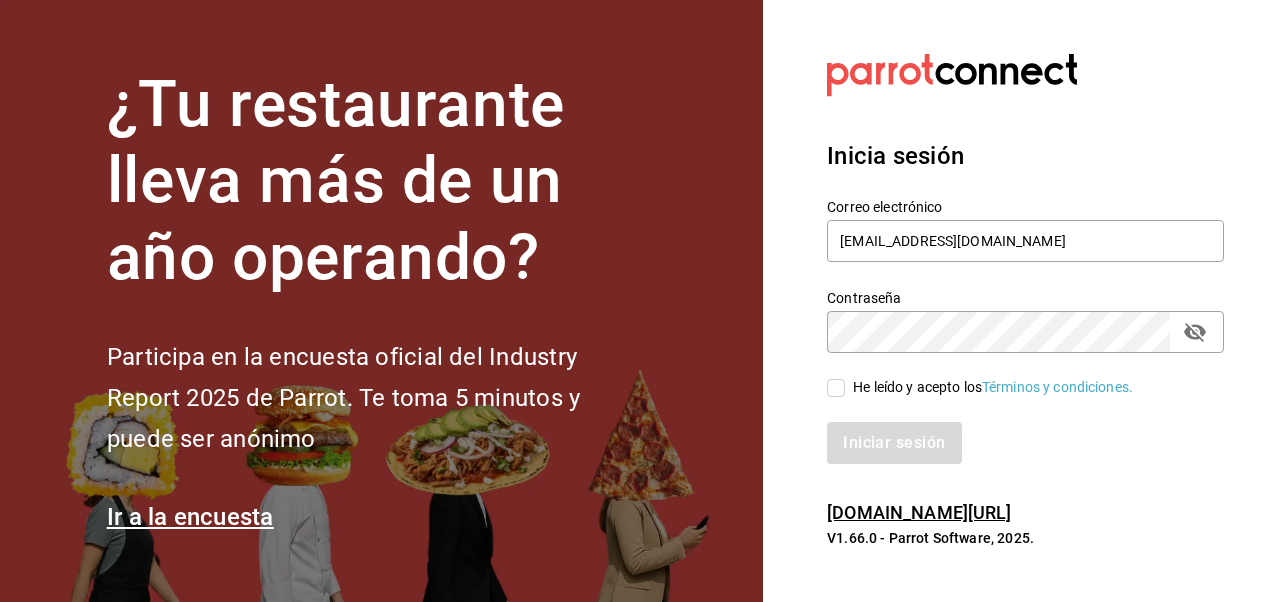 checkbox on "true" 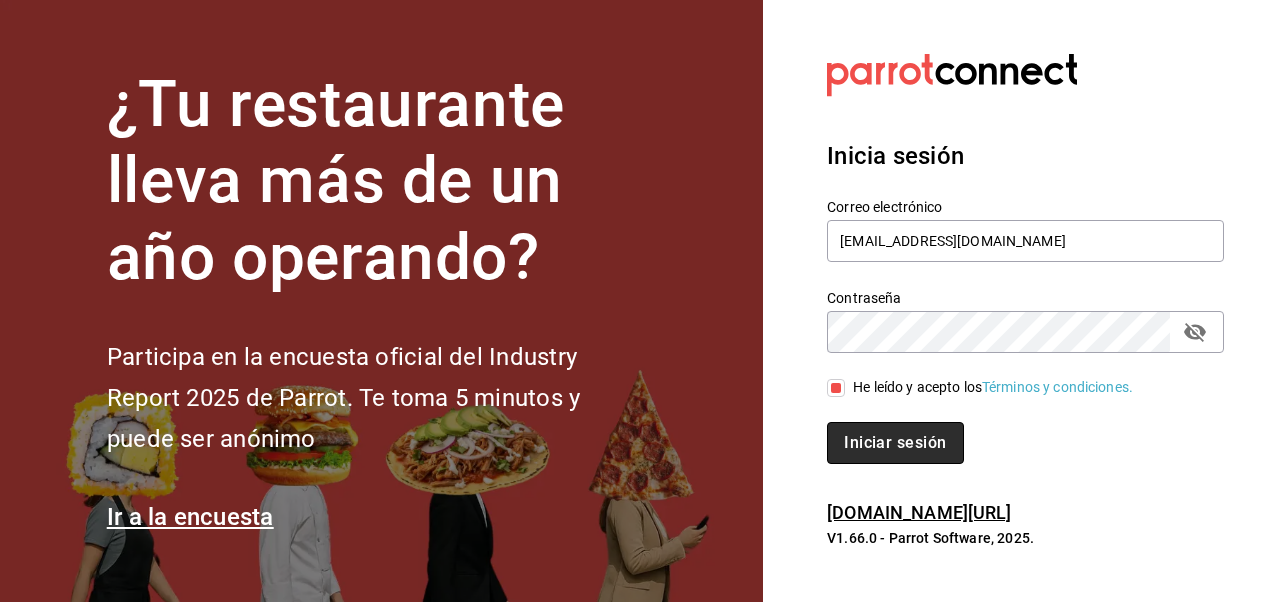 click on "Iniciar sesión" at bounding box center [895, 443] 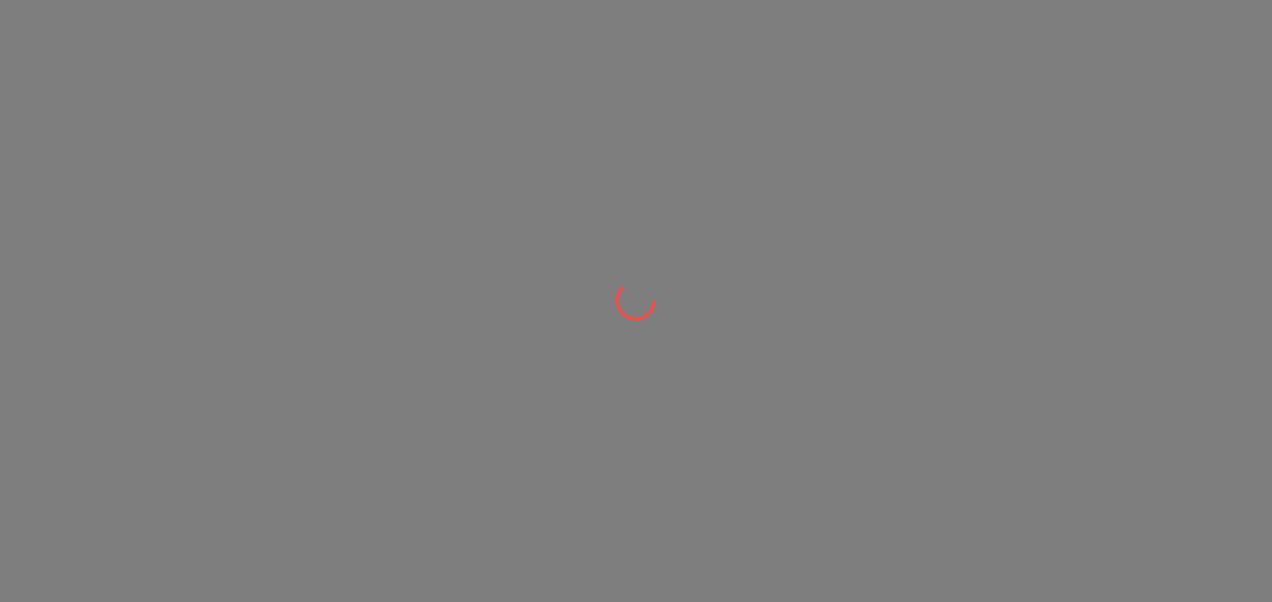 scroll, scrollTop: 0, scrollLeft: 0, axis: both 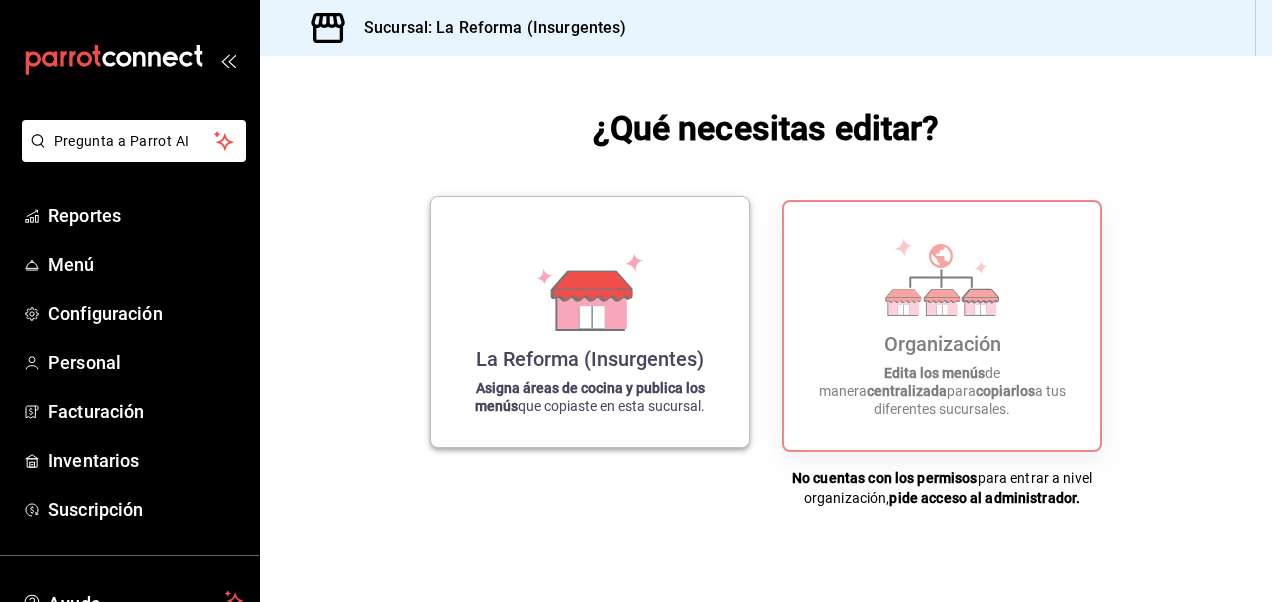 click on "La Reforma (Insurgentes) Asigna áreas de cocina y publica los menús  que copiaste en esta sucursal." at bounding box center (590, 322) 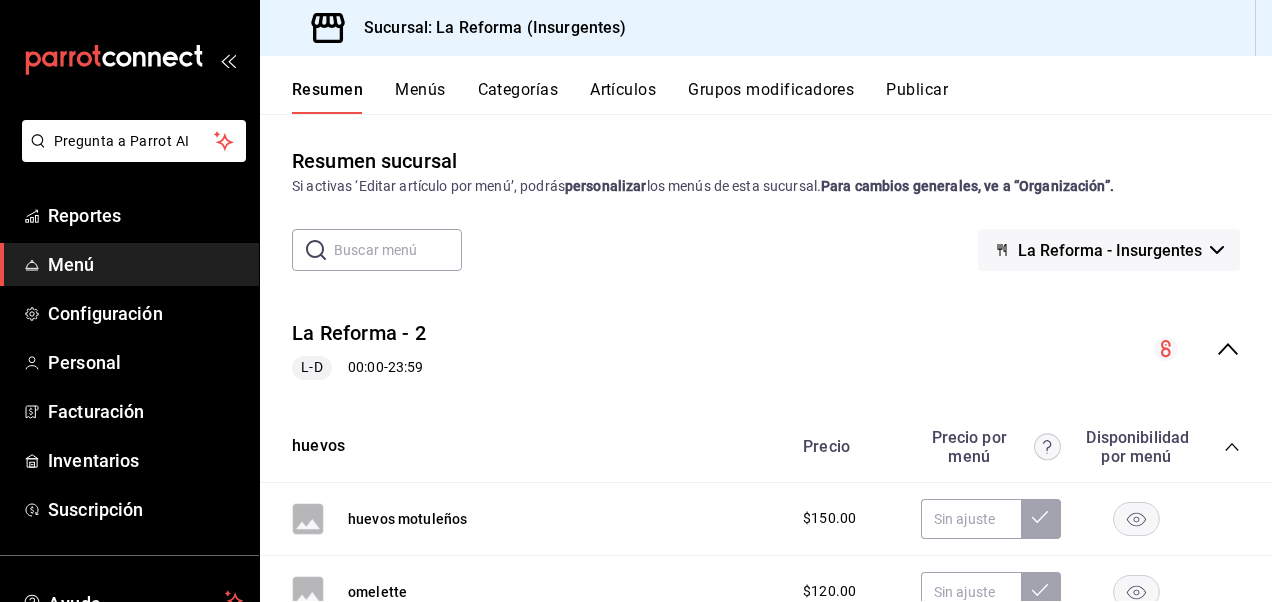 click on "La Reforma - Insurgentes" at bounding box center [1110, 250] 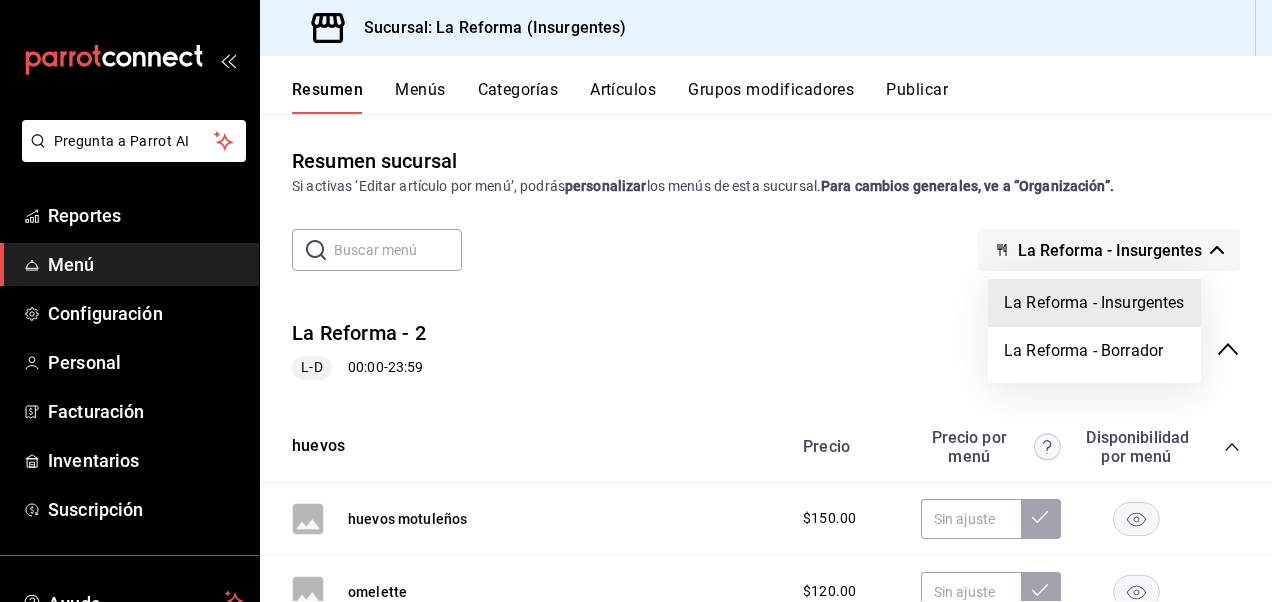 click at bounding box center (636, 301) 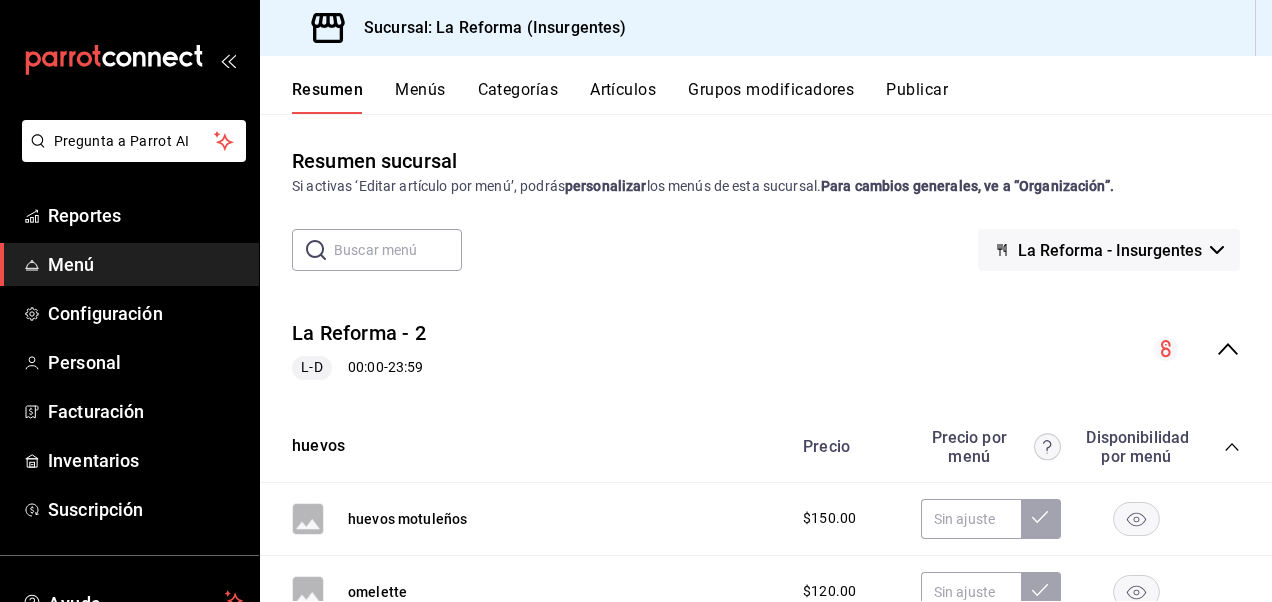 click on "Menús" at bounding box center [420, 97] 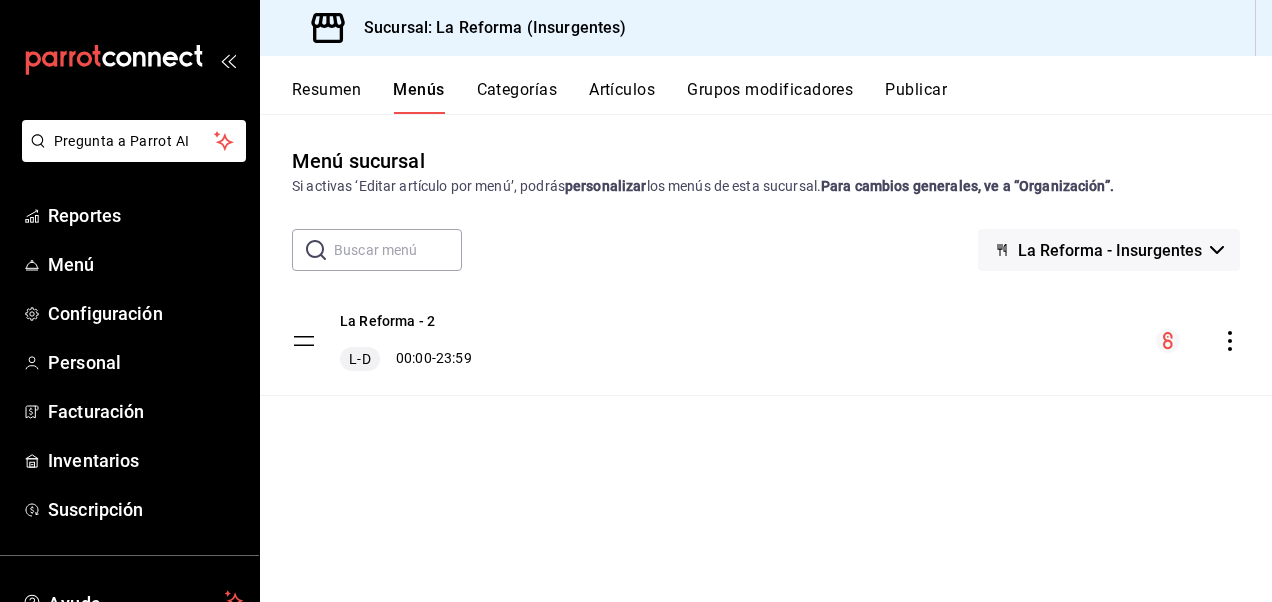 click 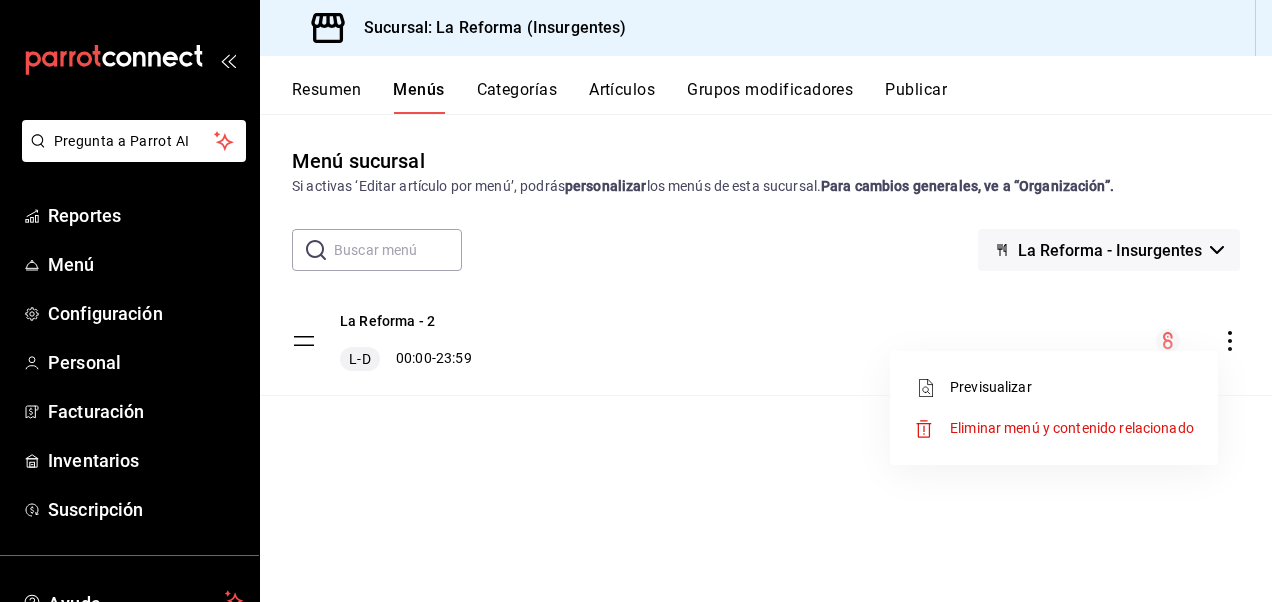 click on "Previsualizar" at bounding box center (1054, 387) 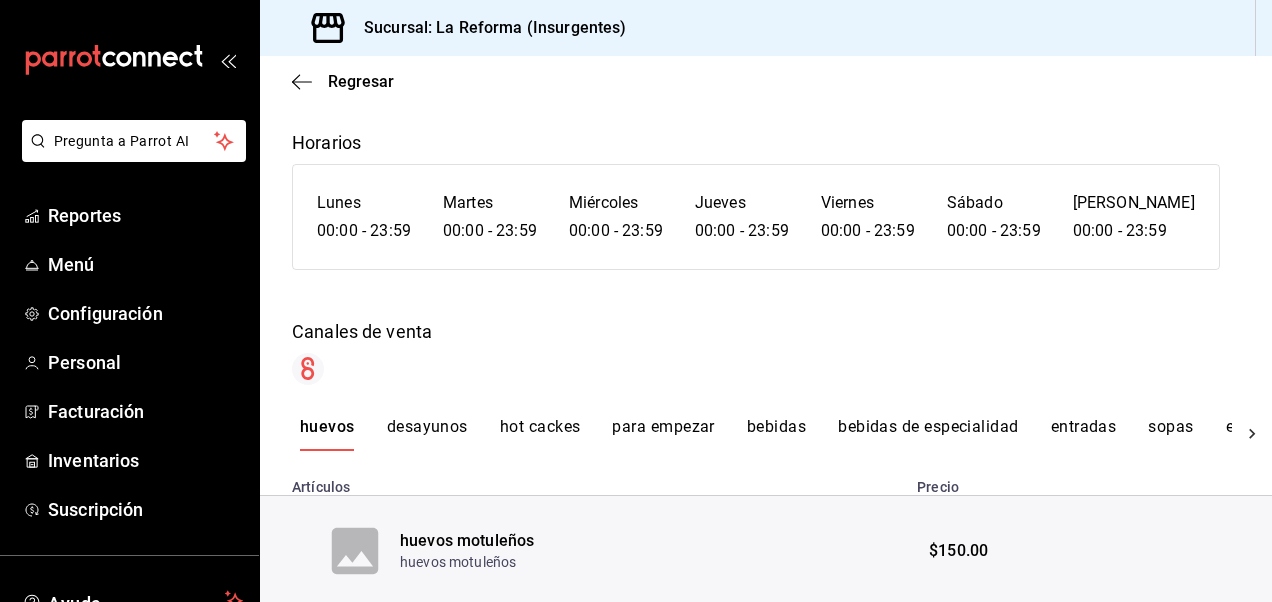 scroll, scrollTop: 0, scrollLeft: 0, axis: both 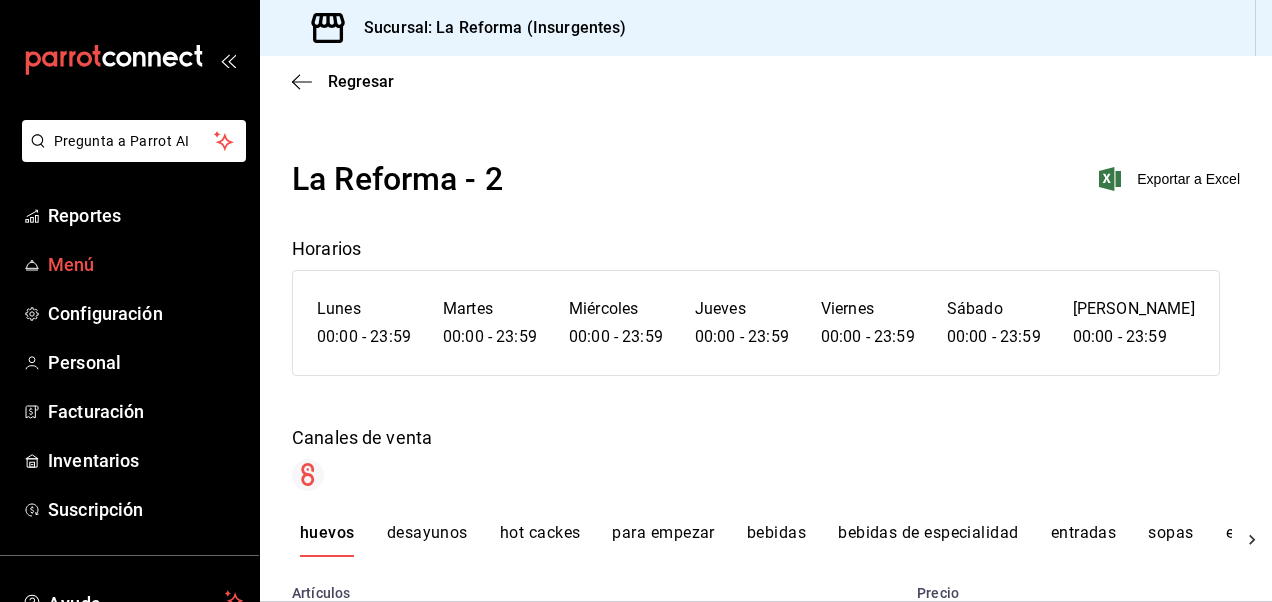 click on "Menú" at bounding box center (145, 264) 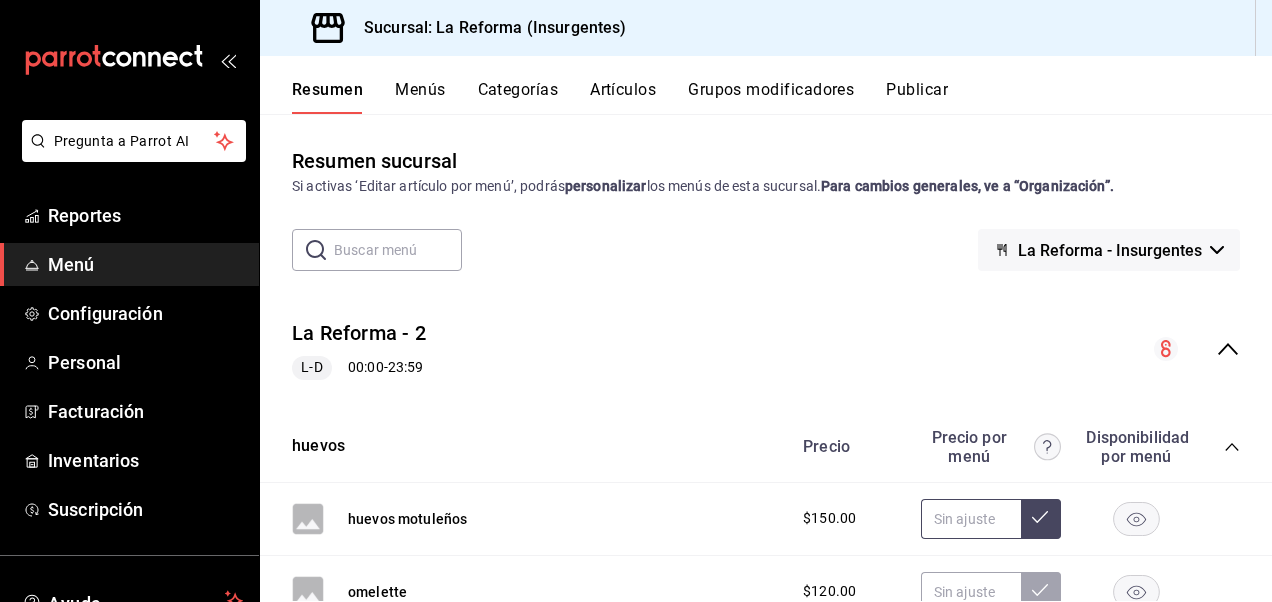 click at bounding box center [1041, 519] 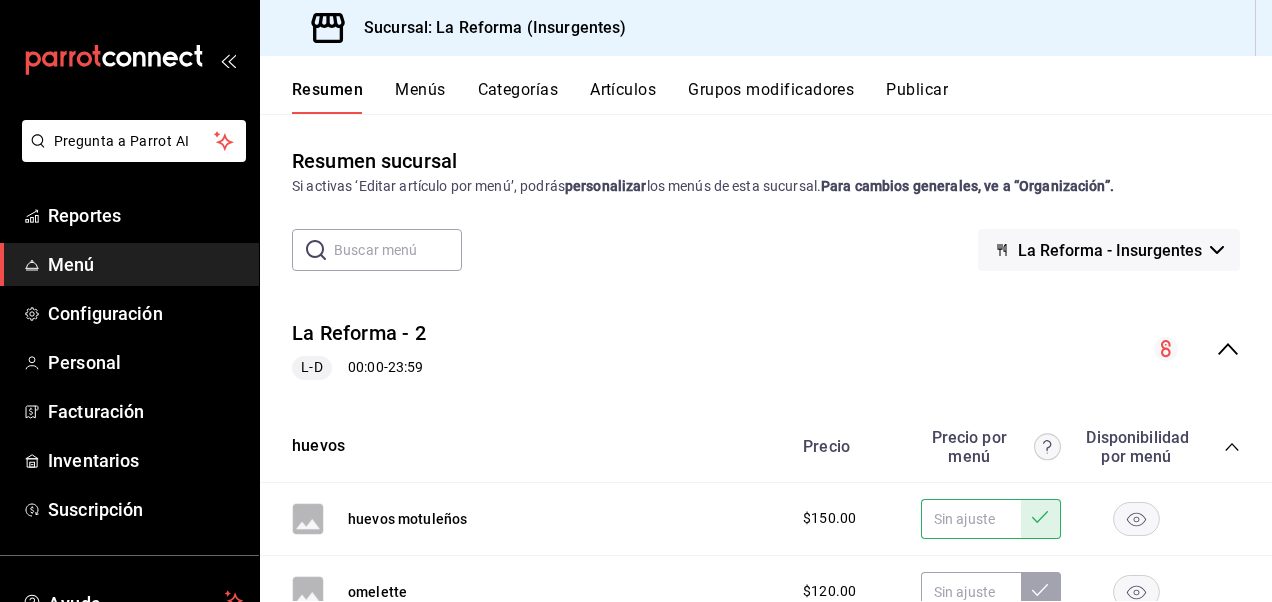 click at bounding box center (1041, 519) 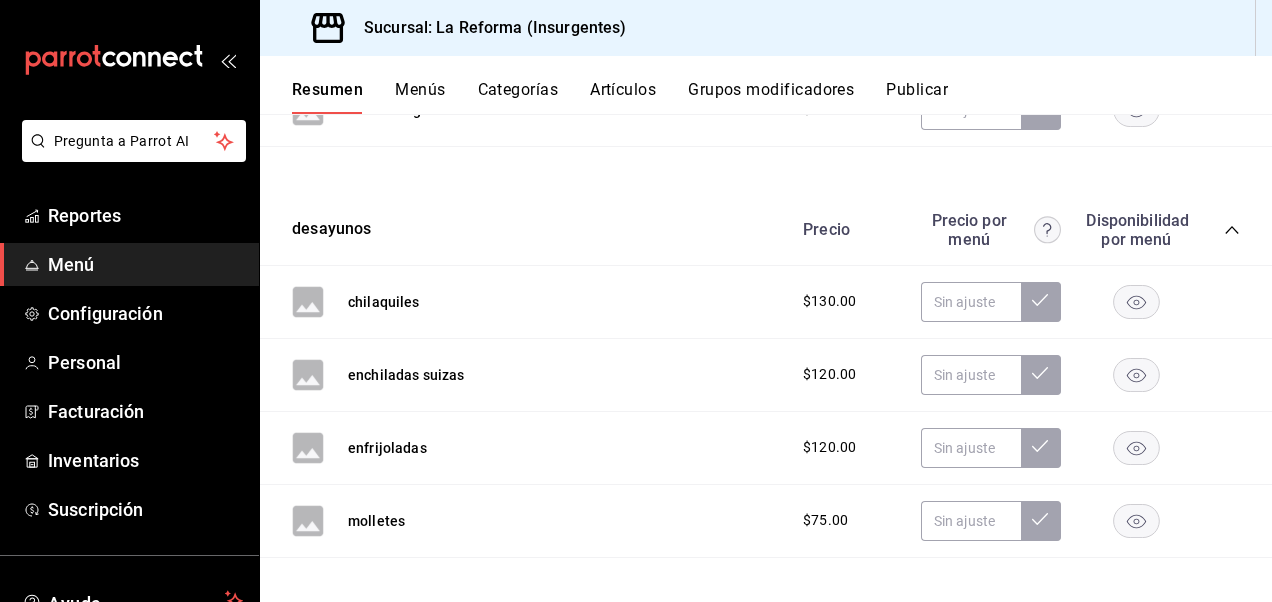 scroll, scrollTop: 552, scrollLeft: 0, axis: vertical 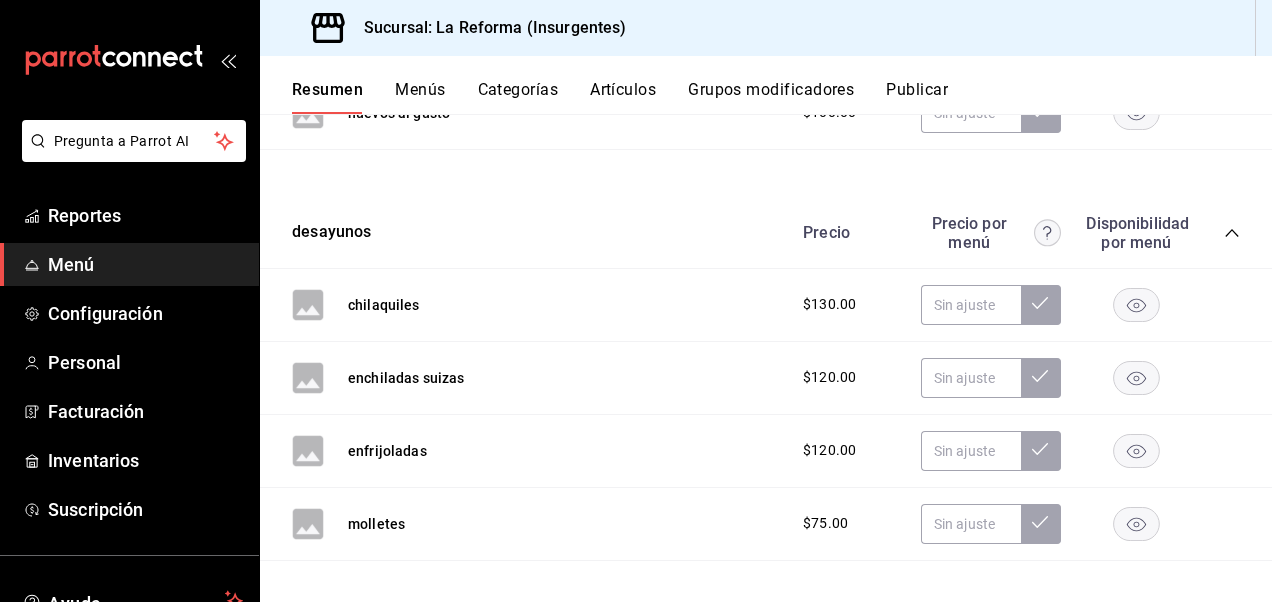 click on "Categorías" at bounding box center (518, 97) 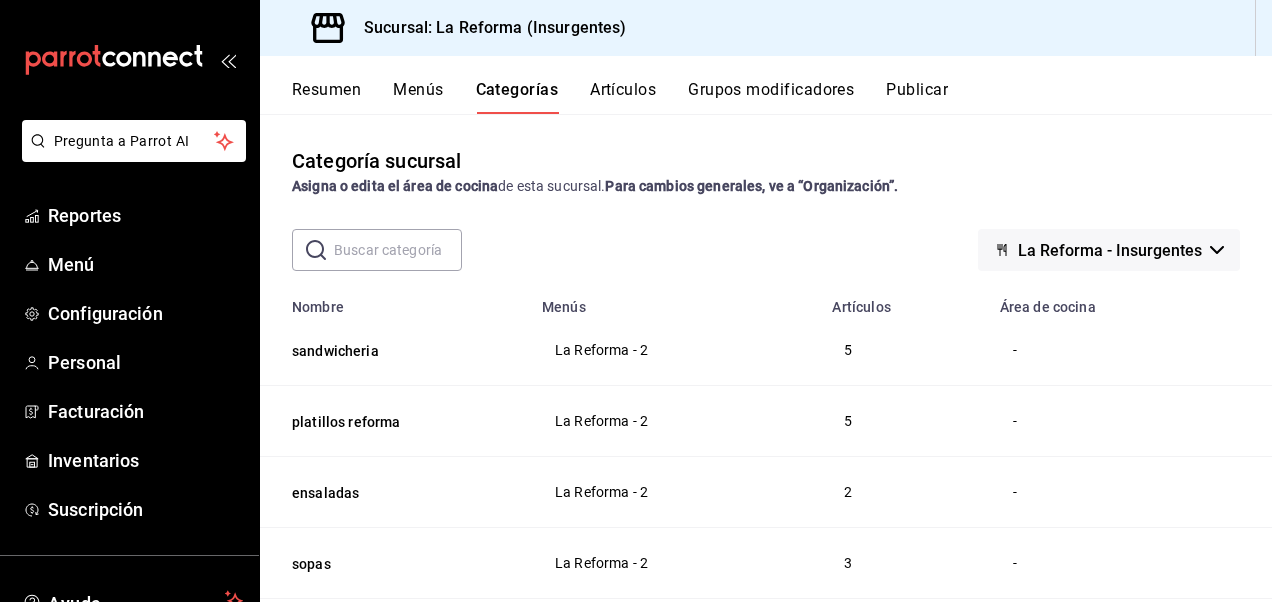 click on "Artículos" at bounding box center (623, 97) 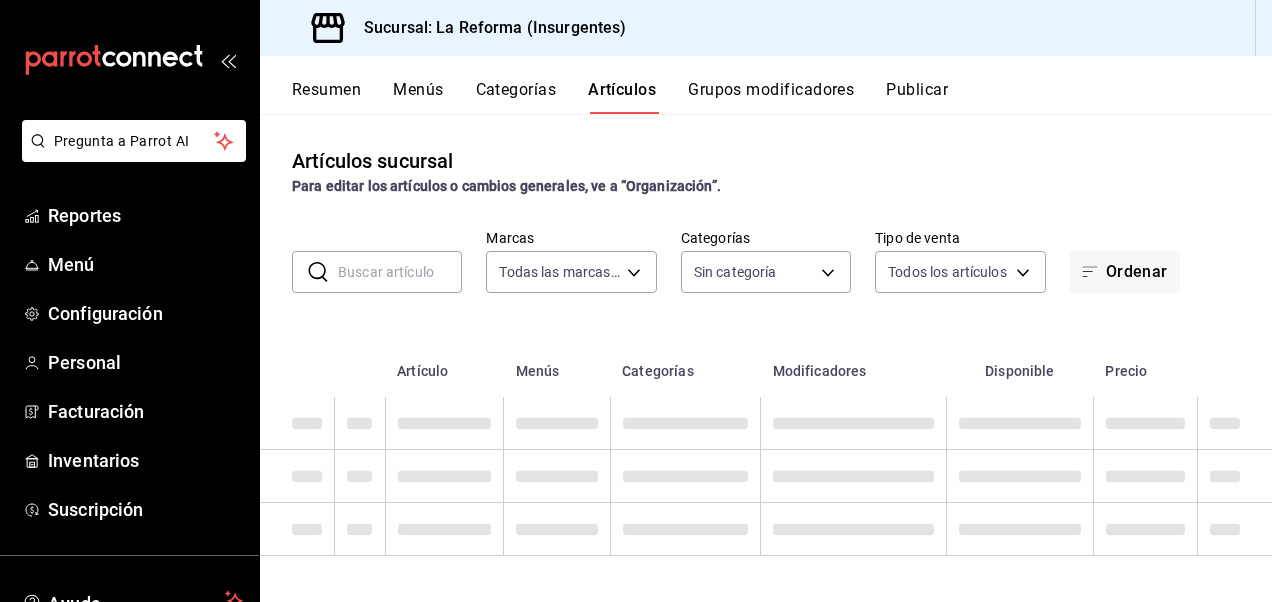 type on "d874fe32-5d07-4441-9554-80f483a453bd,64c71c5b-66ef-4c6c-8ff4-f83e5726a633" 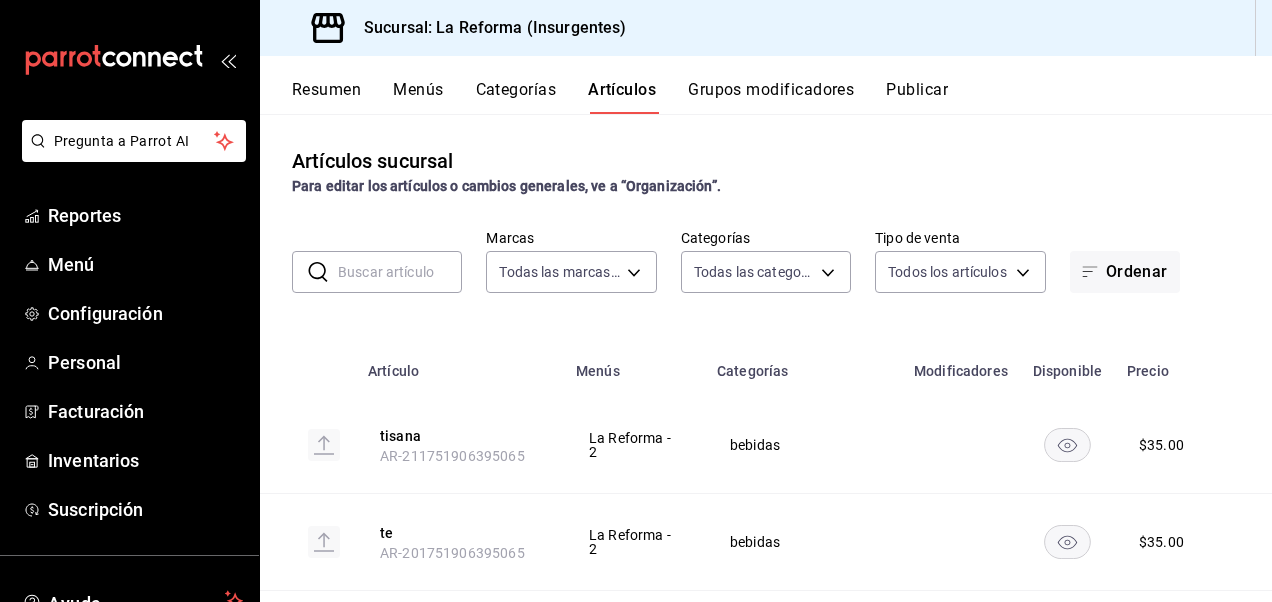 type on "385854ea-2a73-459c-99bb-d0ca0a0a27b5,79df4ea2-6d8d-452d-874d-fa5cd375d8de,dce5915f-ffcc-477f-a384-1840e205ec42,73ead13c-db56-40e2-8e59-2839488e05b2,c0d11bda-def9-44f4-bc27-63bd112355cc,d41d0fe8-ca78-465c-a119-cc7ec53c03c7,d5cc5e93-b478-4035-854a-3a09a76cd32c,dd88eddf-b065-4fc3-9218-bef8b2642a6d,a4e9036d-554c-44fc-a4b5-ec46dec6a4fa,1d928bed-3e72-4f9a-b7bd-ef367a5d49cd,34323705-bfed-4235-b76f-ca43ce1ff431" 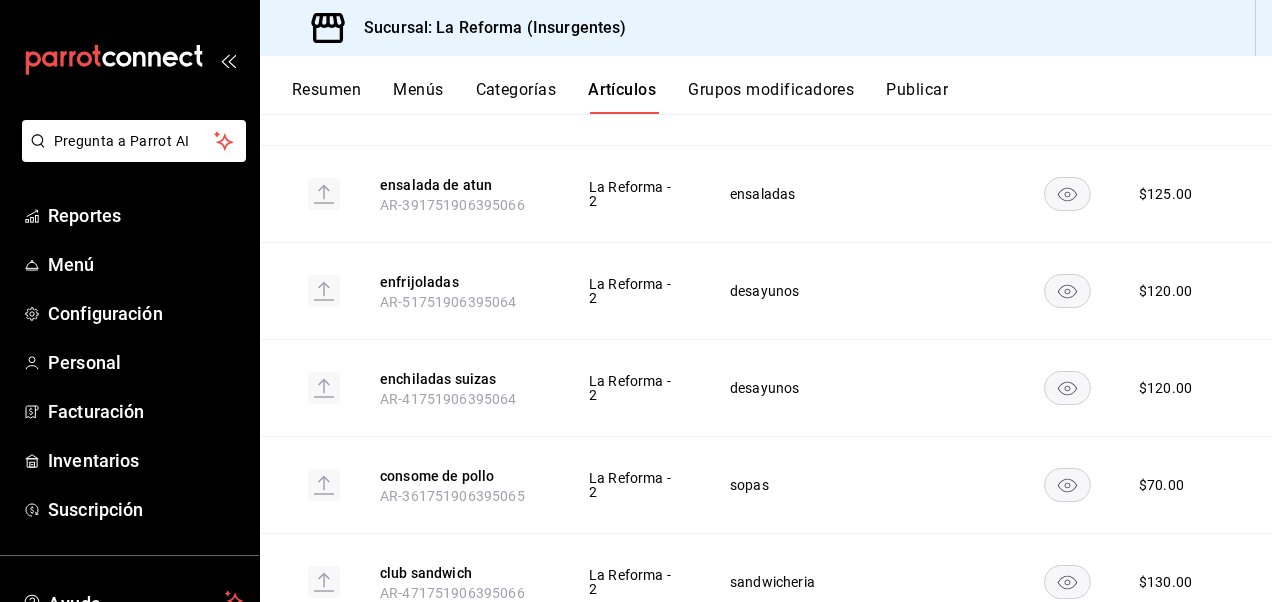 scroll, scrollTop: 3540, scrollLeft: 0, axis: vertical 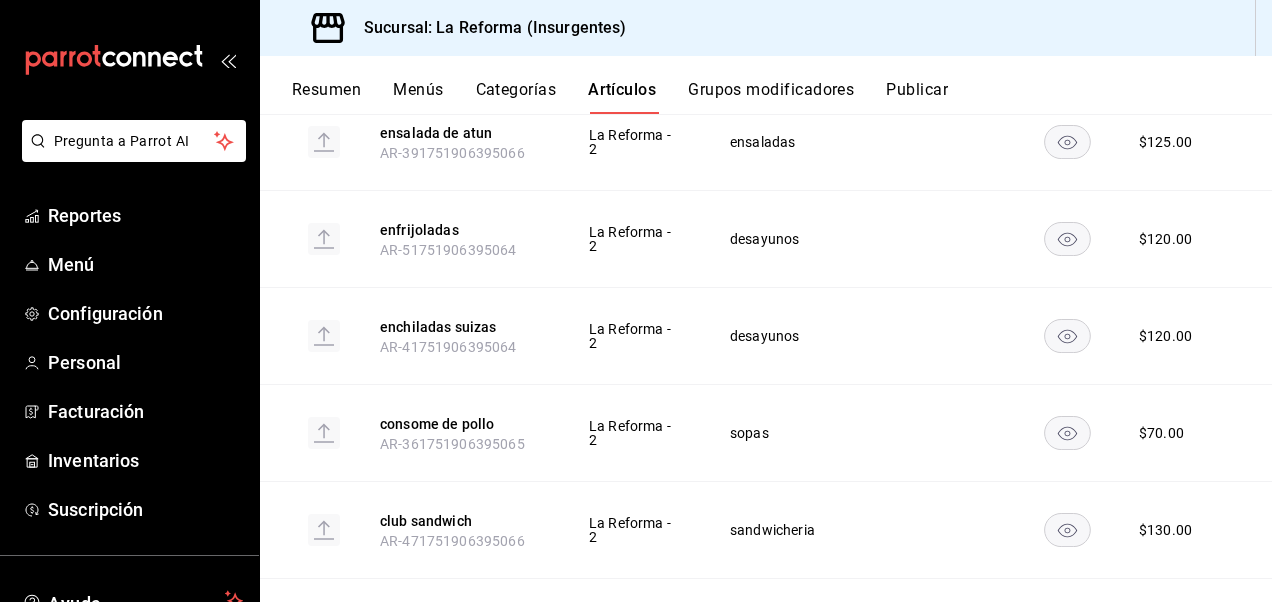 click on "Grupos modificadores" at bounding box center (771, 97) 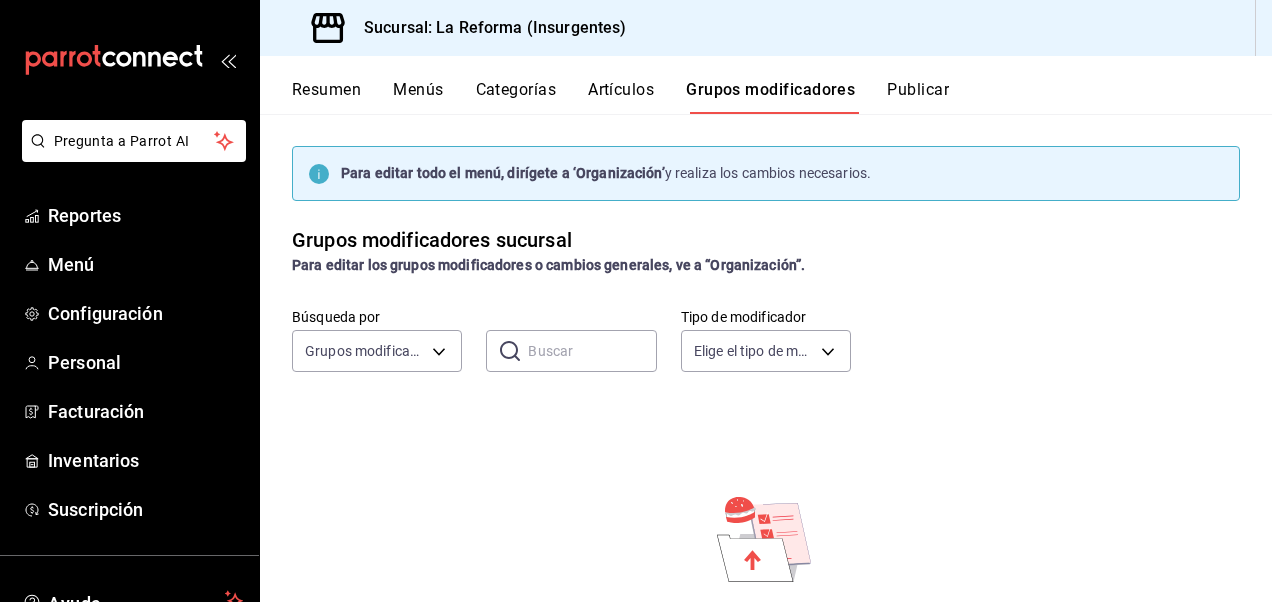 click on "Publicar" at bounding box center [918, 97] 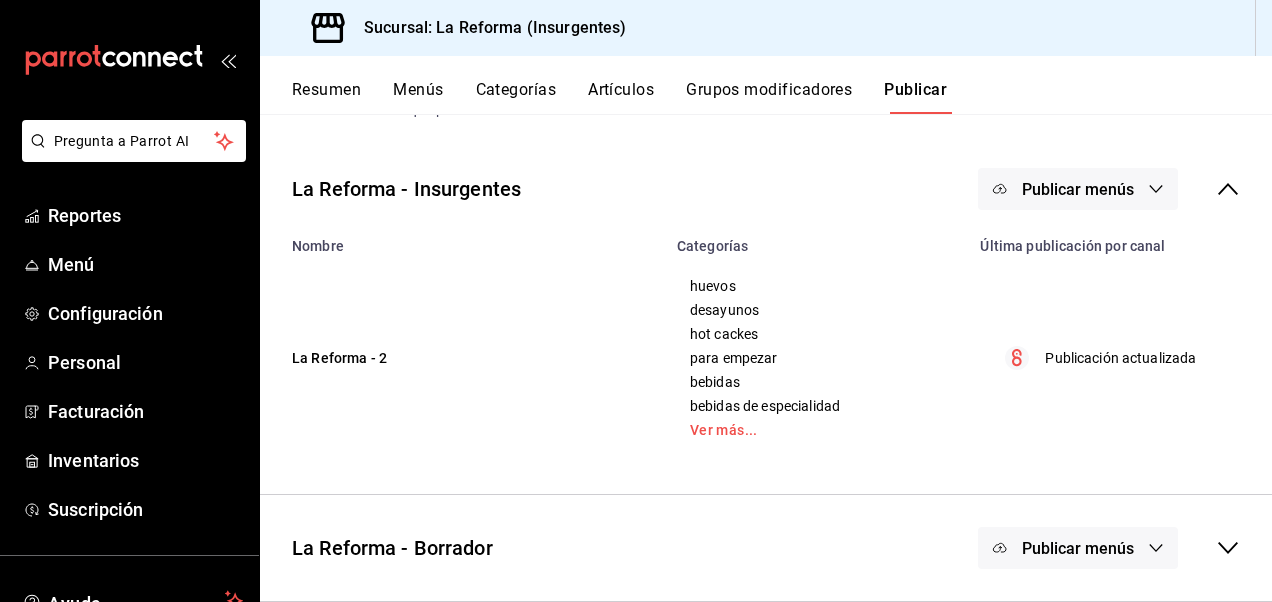 scroll, scrollTop: 0, scrollLeft: 0, axis: both 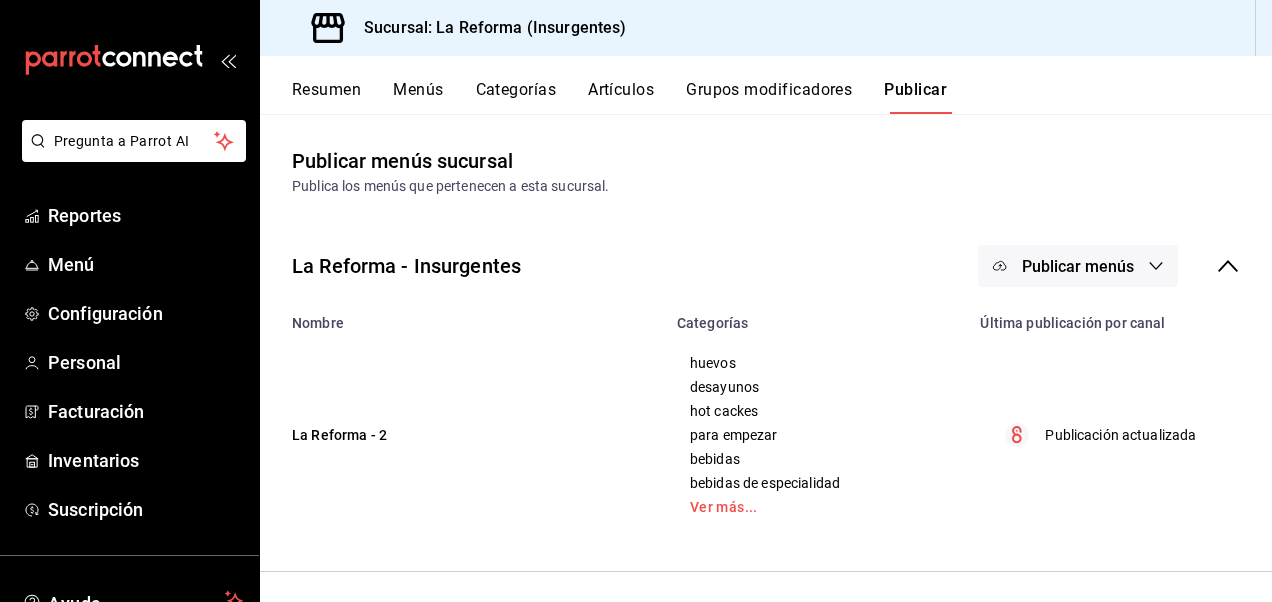 click on "Menús" at bounding box center [418, 97] 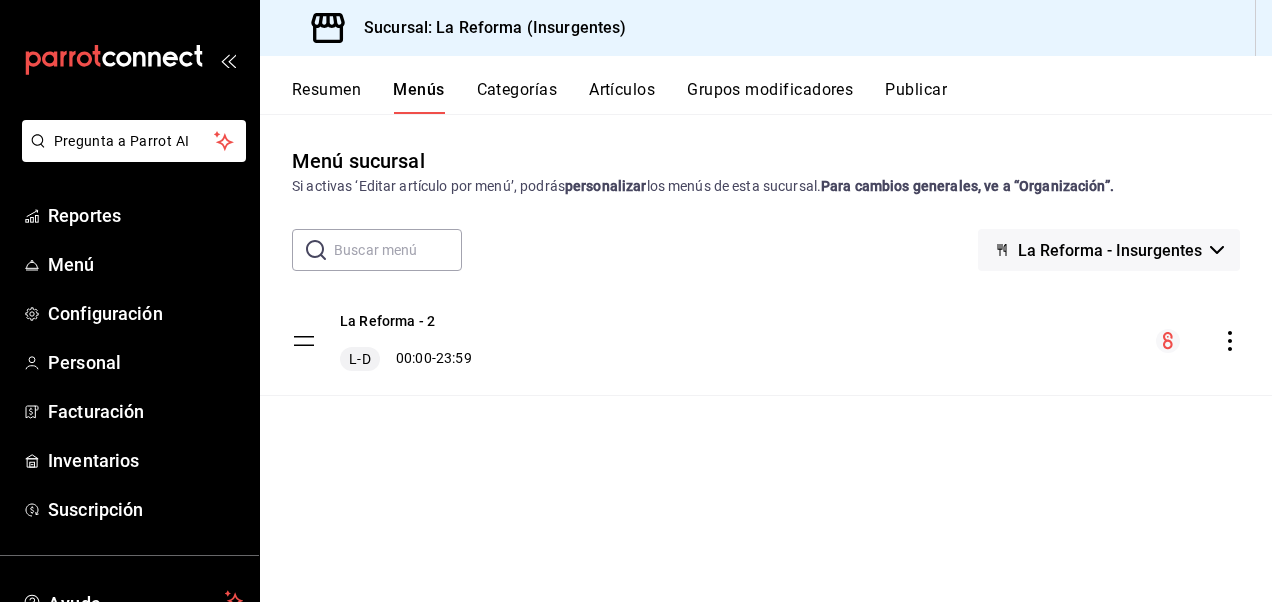 click on "Resumen" at bounding box center [326, 97] 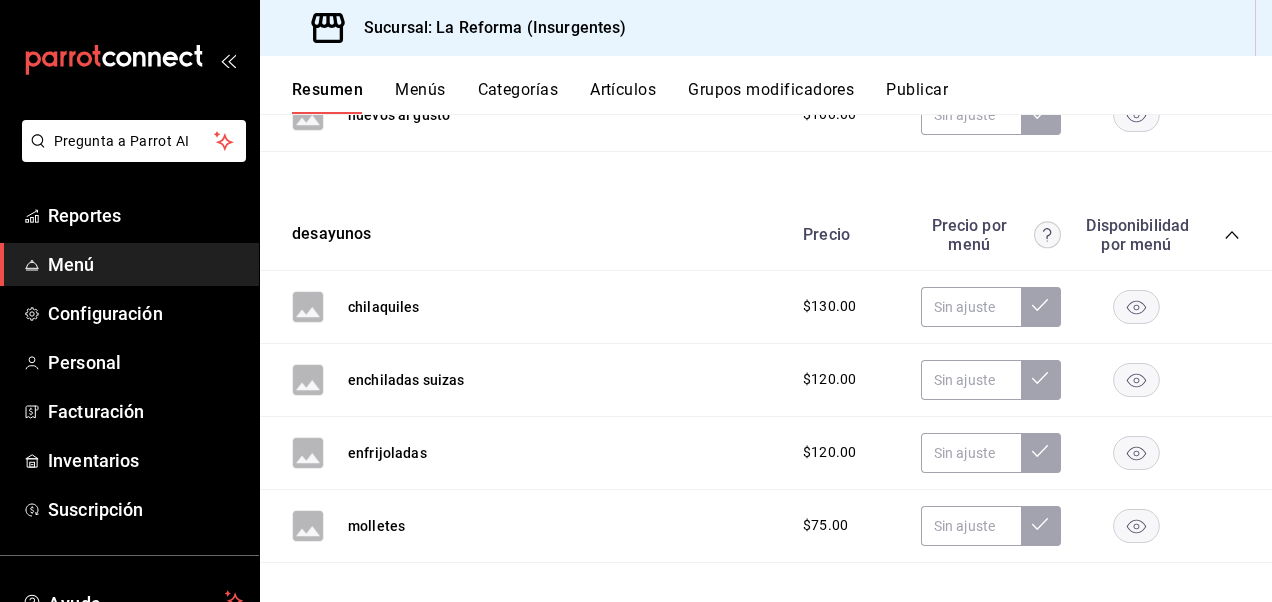scroll, scrollTop: 499, scrollLeft: 0, axis: vertical 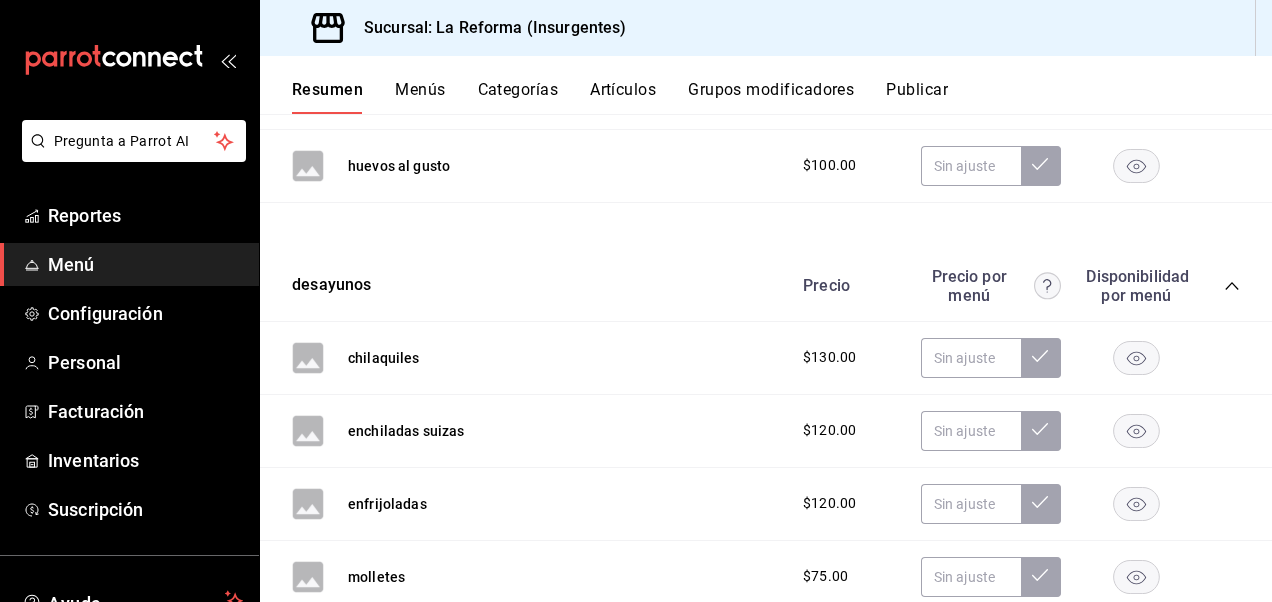 click on "Grupos modificadores" at bounding box center [771, 97] 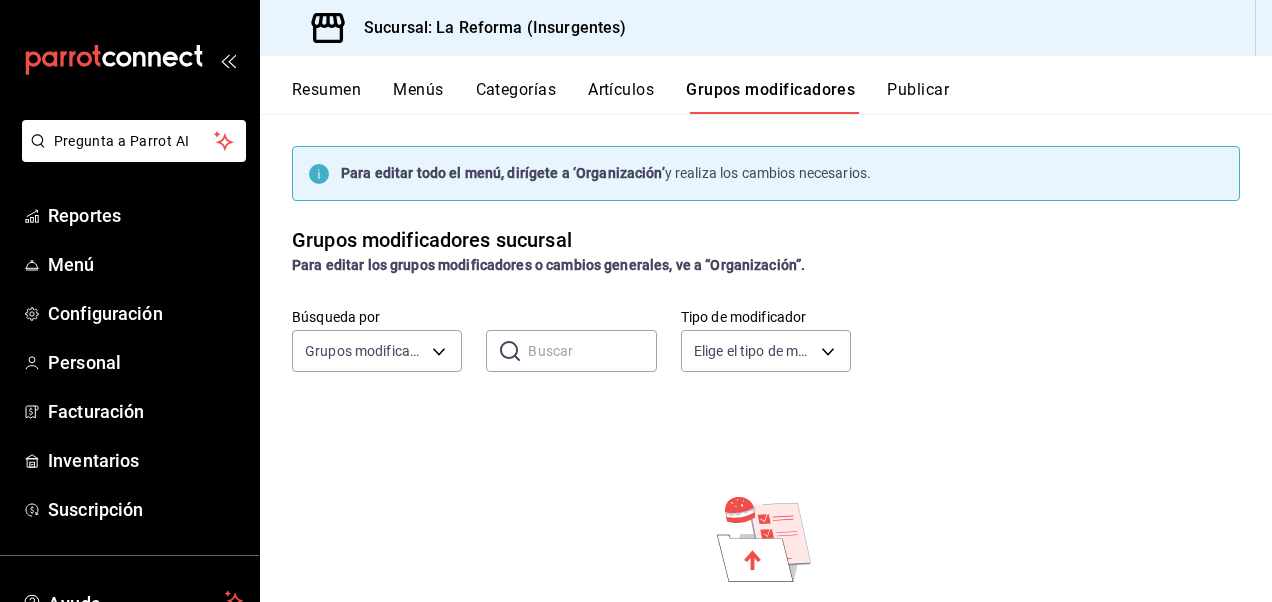 click at bounding box center (592, 351) 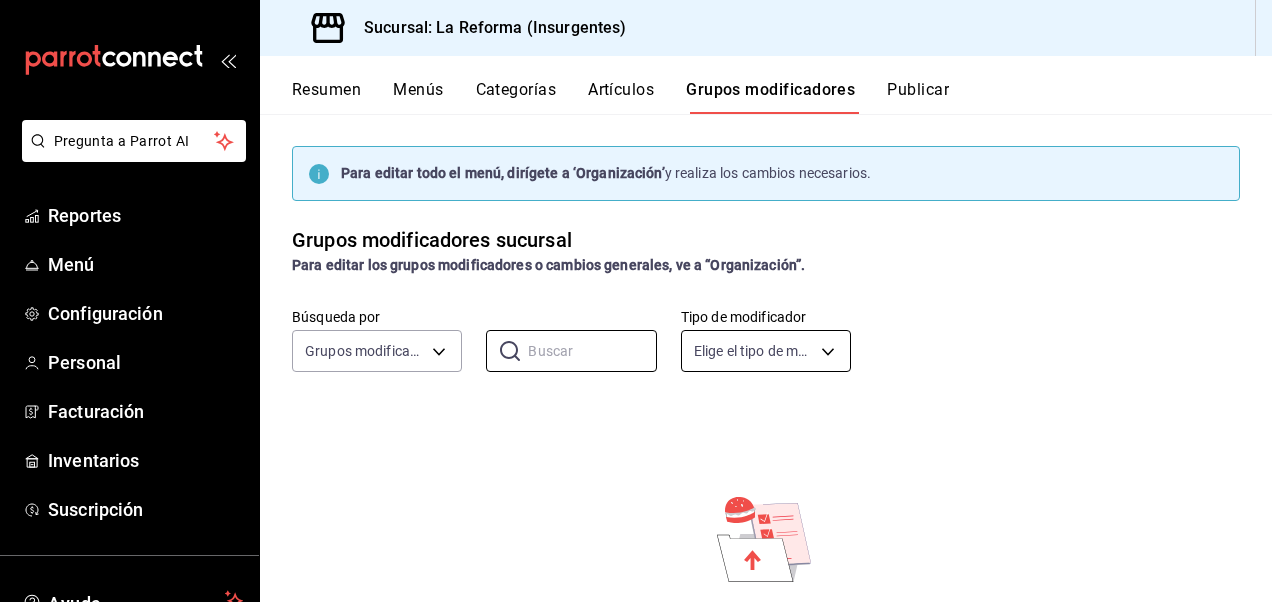 click on "Pregunta a Parrot AI Reportes   Menú   Configuración   Personal   Facturación   Inventarios   Suscripción   Ayuda Recomienda Parrot   [PERSON_NAME]   Sugerir nueva función   Sucursal: La Reforma (Insurgentes) Resumen Menús Categorías Artículos Grupos modificadores Publicar Para editar todo el menú, dirígete a ‘Organización’  y realiza los cambios necesarios. Grupos modificadores sucursal Para editar los grupos modificadores o cambios generales, ve a “Organización”. Búsqueda por Grupos modificadores GROUP ​ ​ Tipo de modificador Elige el tipo de modificador Estás en una sucursal.   Para importar tu menú, ve a la organización. En el nivel de organización puedes crear o importar tu menú y luego sincronizarlo a las sucursales que necesites. Para ir a organización da clic en el botón de la barra superior.     Si no lo ves pudiera ser por falta de permisos. Guardar Nuevo grupo modificador Tipo de modificador Elige el tipo de modificador que quieres agregar Ver video tutorial" at bounding box center [636, 301] 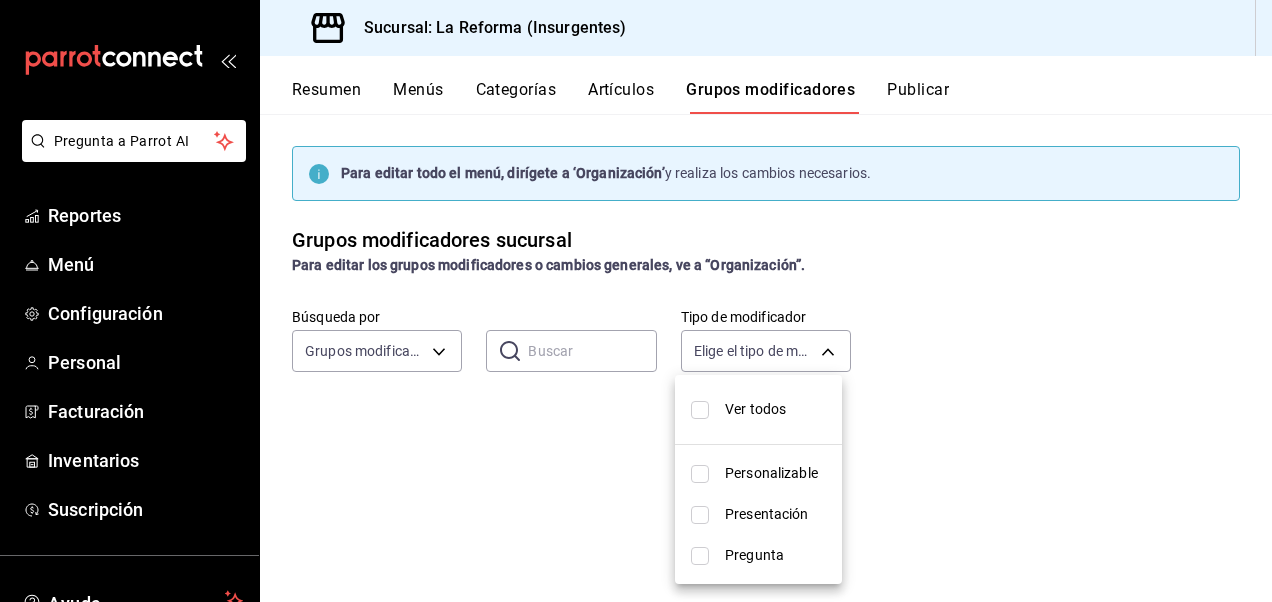 click on "Ver todos" at bounding box center (775, 409) 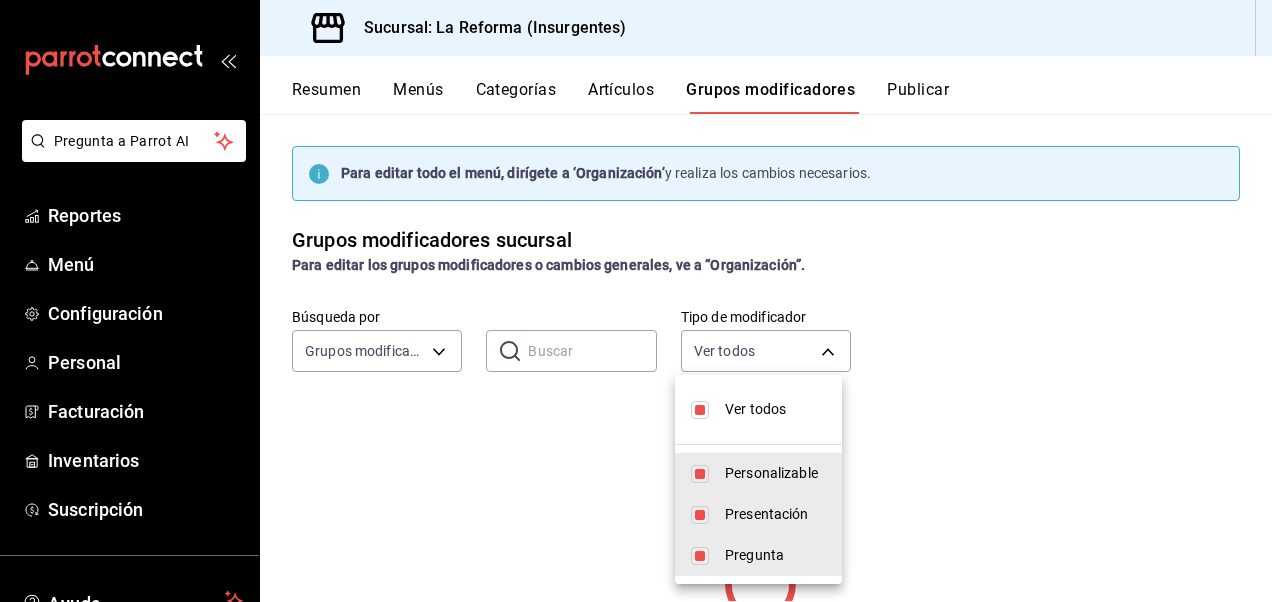 click at bounding box center [636, 301] 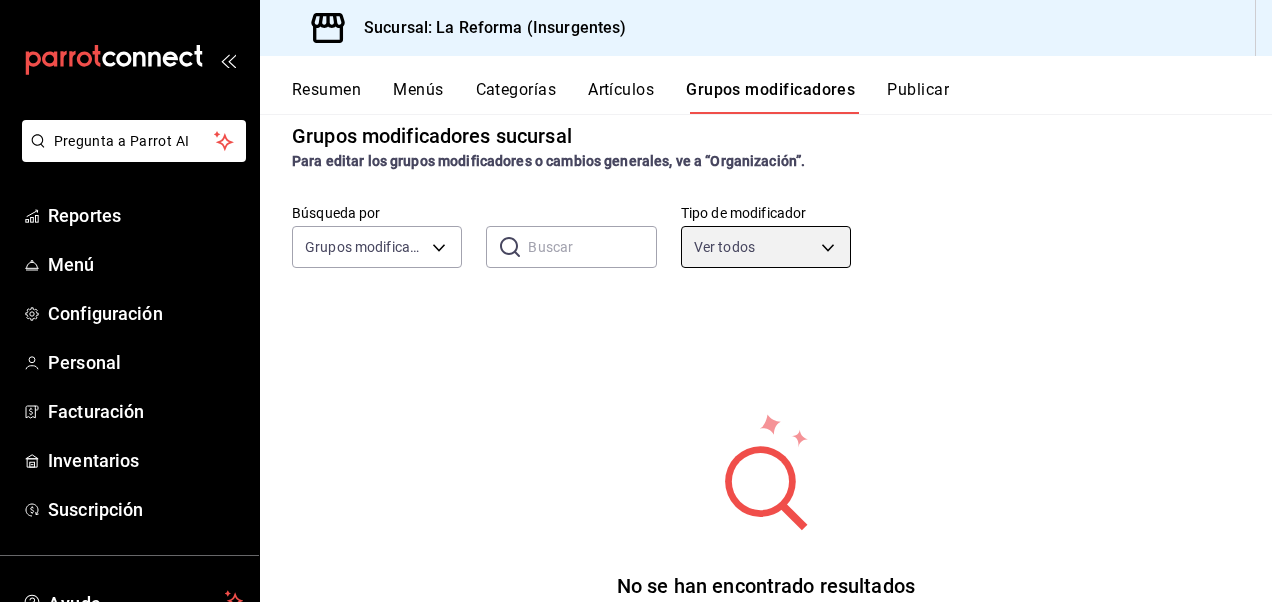scroll, scrollTop: 105, scrollLeft: 0, axis: vertical 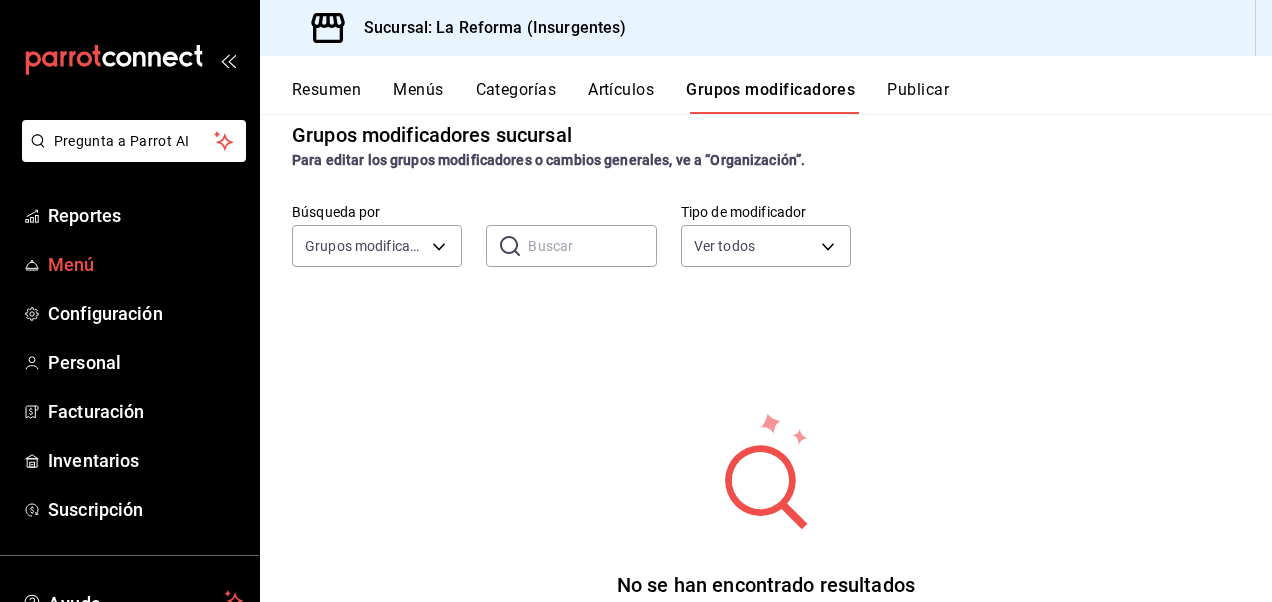 click on "Menú" at bounding box center (145, 264) 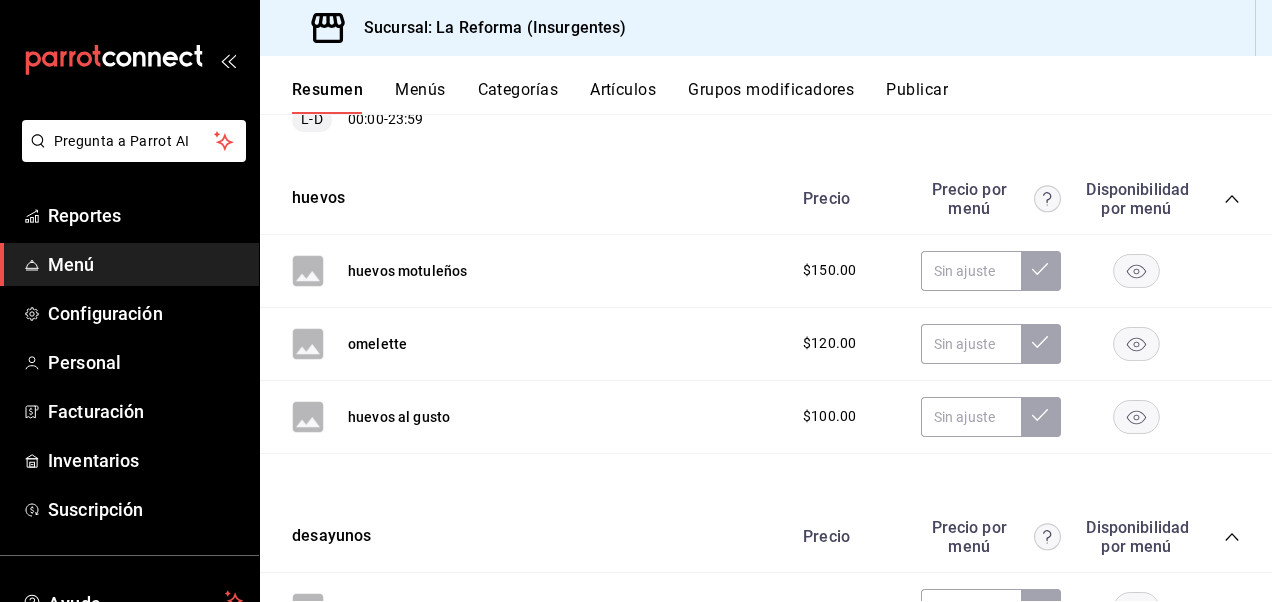 scroll, scrollTop: 0, scrollLeft: 0, axis: both 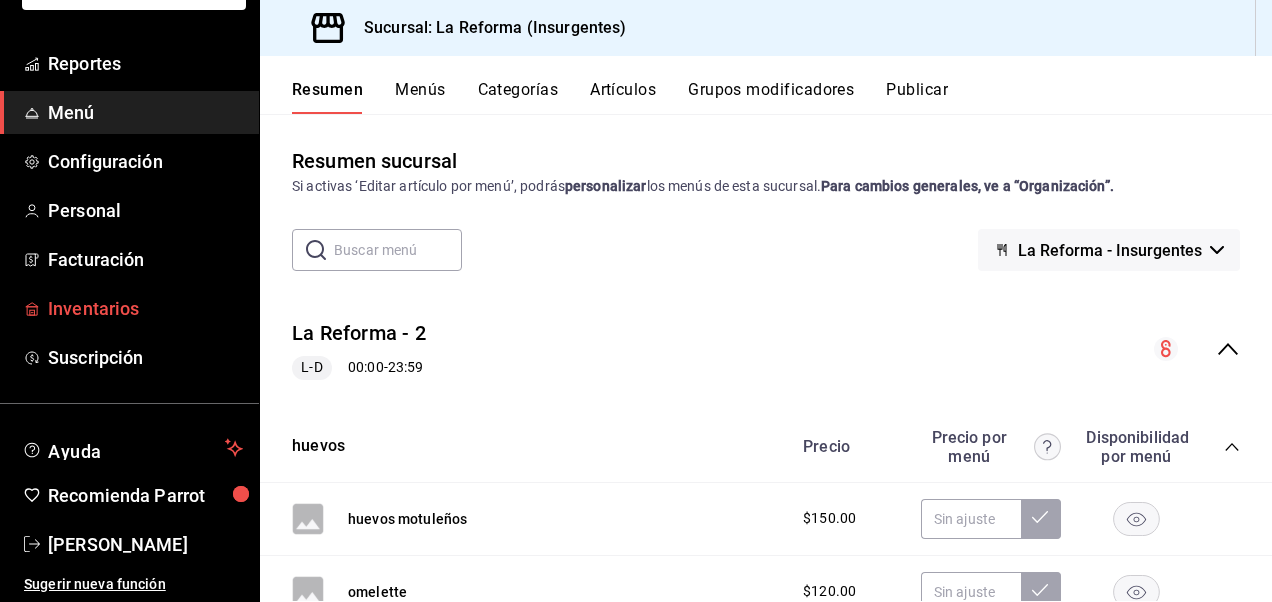 click on "Inventarios" at bounding box center [145, 308] 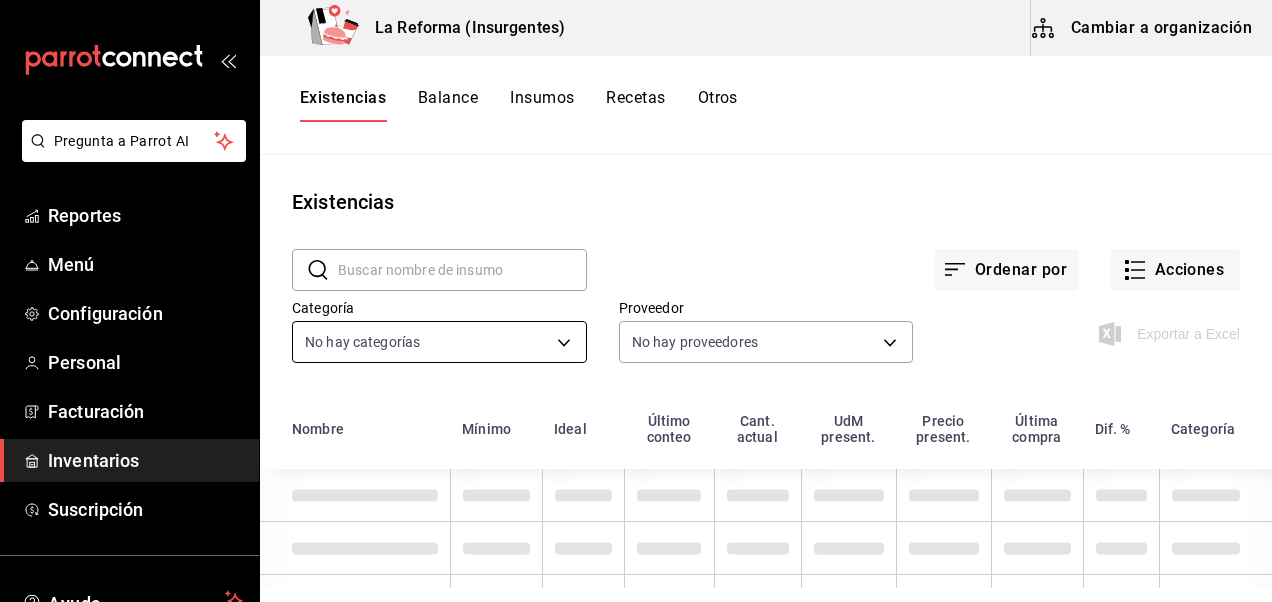 click on "Pregunta a Parrot AI Reportes   Menú   Configuración   Personal   Facturación   Inventarios   Suscripción   Ayuda Recomienda Parrot   [PERSON_NAME]   Sugerir nueva función   La Reforma (Insurgentes) Cambiar a organización Existencias Balance Insumos Recetas Otros Existencias ​ ​ Ordenar por Acciones Categoría No hay categorías Proveedor No hay proveedores Exportar a Excel Nombre Mínimo Ideal Último conteo Cant. actual [GEOGRAPHIC_DATA] present. Precio present. Última compra Dif. % Categoría GANA 1 MES GRATIS EN TU SUSCRIPCIÓN AQUÍ ¿Recuerdas cómo empezó tu restaurante?
[PERSON_NAME] puedes ayudar a un colega a tener el mismo cambio que tú viviste.
Recomienda Parrot directamente desde tu Portal Administrador.
Es fácil y rápido.
🎁 Por cada restaurante que se una, ganas 1 mes gratis. Pregunta a Parrot AI Reportes   Menú   Configuración   Personal   Facturación   Inventarios   Suscripción   Ayuda Recomienda Parrot   [PERSON_NAME]   Sugerir nueva función   Visitar centro de ayuda" at bounding box center [636, 294] 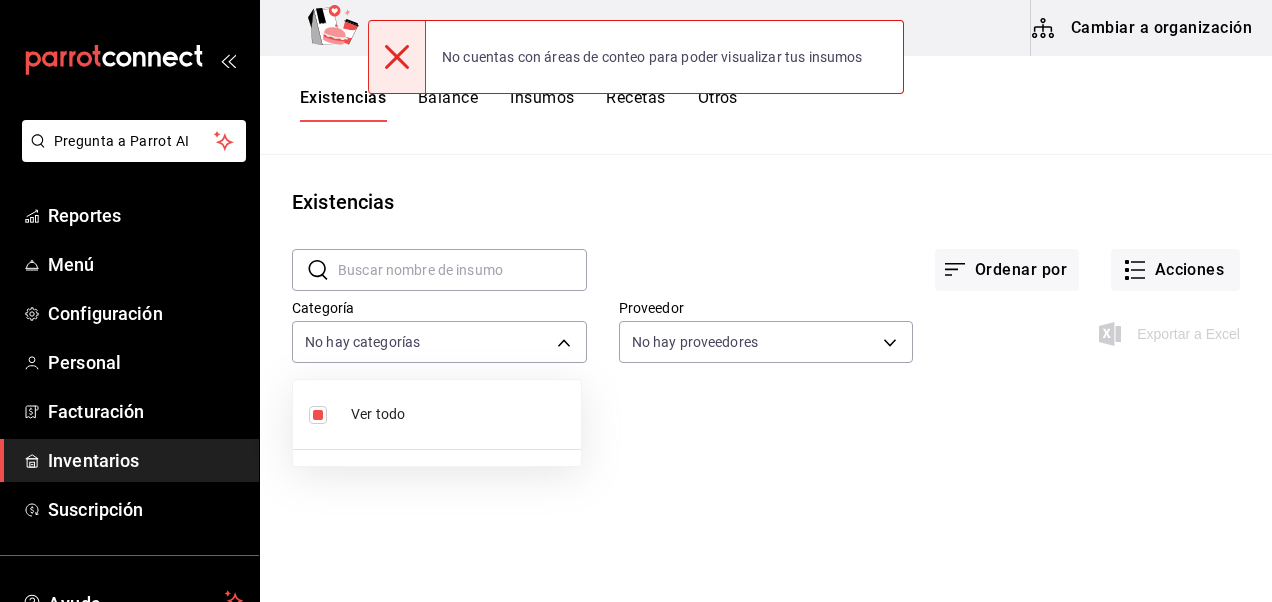 click at bounding box center (636, 301) 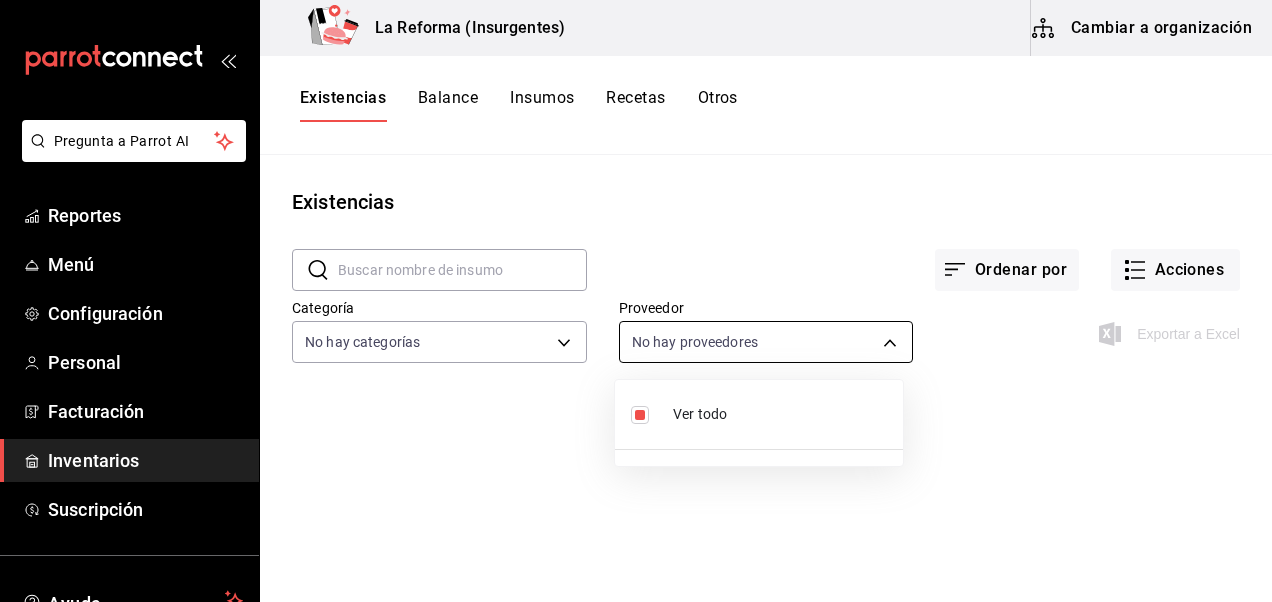 click on "Pregunta a Parrot AI Reportes   Menú   Configuración   Personal   Facturación   Inventarios   Suscripción   Ayuda Recomienda Parrot   [PERSON_NAME]   Sugerir nueva función   La Reforma (Insurgentes) Cambiar a organización Existencias Balance Insumos Recetas Otros Existencias ​ ​ Ordenar por Acciones Categoría No hay categorías Proveedor No hay proveedores Exportar a Excel No hay información que mostrar No cuentas con áreas de conteo para poder visualizar tus insumos GANA 1 MES GRATIS EN TU SUSCRIPCIÓN AQUÍ ¿Recuerdas cómo empezó tu restaurante?
[PERSON_NAME] puedes ayudar a un colega a tener el mismo cambio que tú viviste.
Recomienda Parrot directamente desde tu Portal Administrador.
Es fácil y rápido.
🎁 Por cada restaurante que se una, ganas 1 mes gratis. Pregunta a Parrot AI Reportes   Menú   Configuración   Personal   Facturación   Inventarios   Suscripción   Ayuda Recomienda Parrot   [PERSON_NAME]   Sugerir nueva función   Visitar centro de ayuda [PHONE_NUMBER] Ver todo" at bounding box center [636, 294] 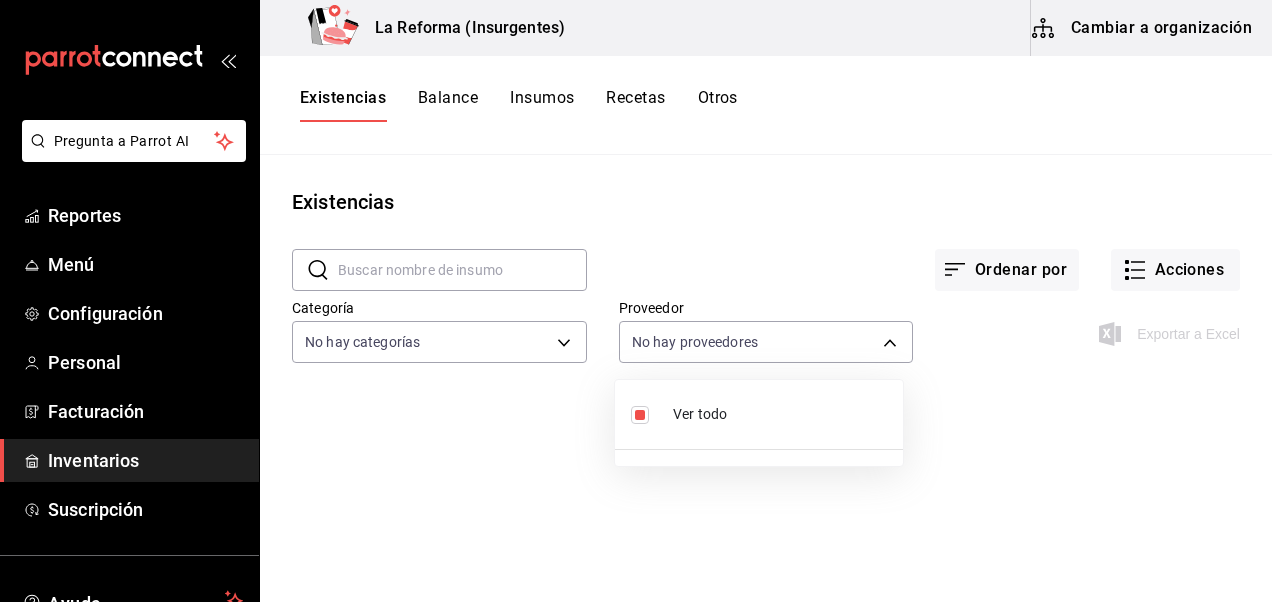 click at bounding box center [636, 301] 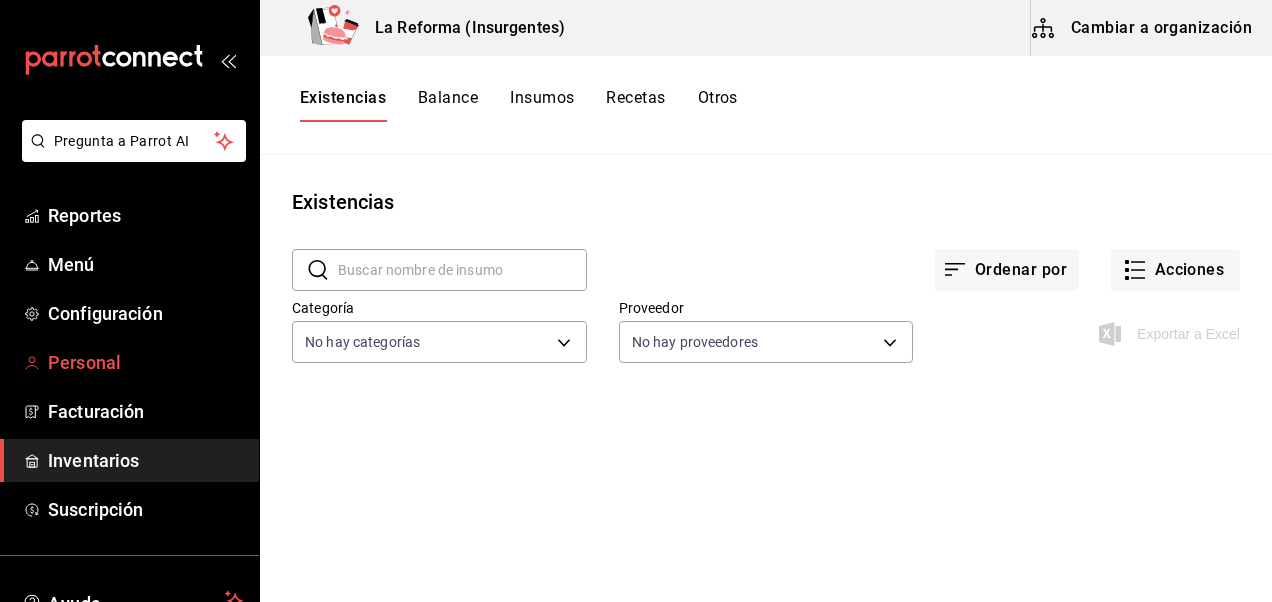 click on "Personal" at bounding box center [145, 362] 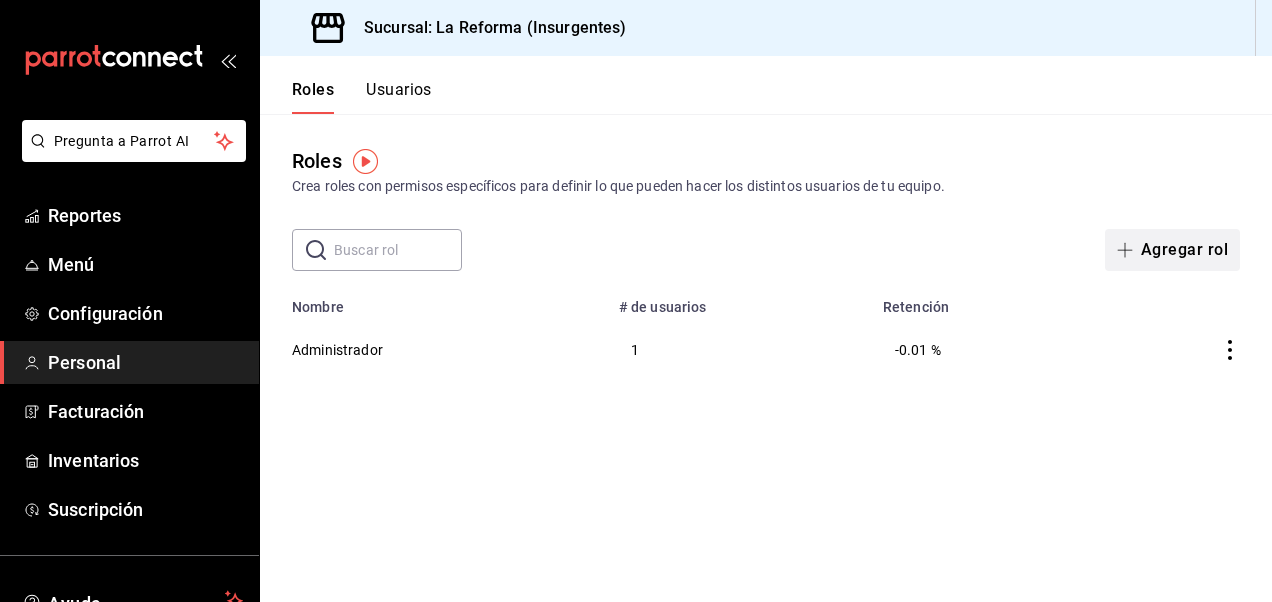click on "Agregar rol" at bounding box center [1172, 250] 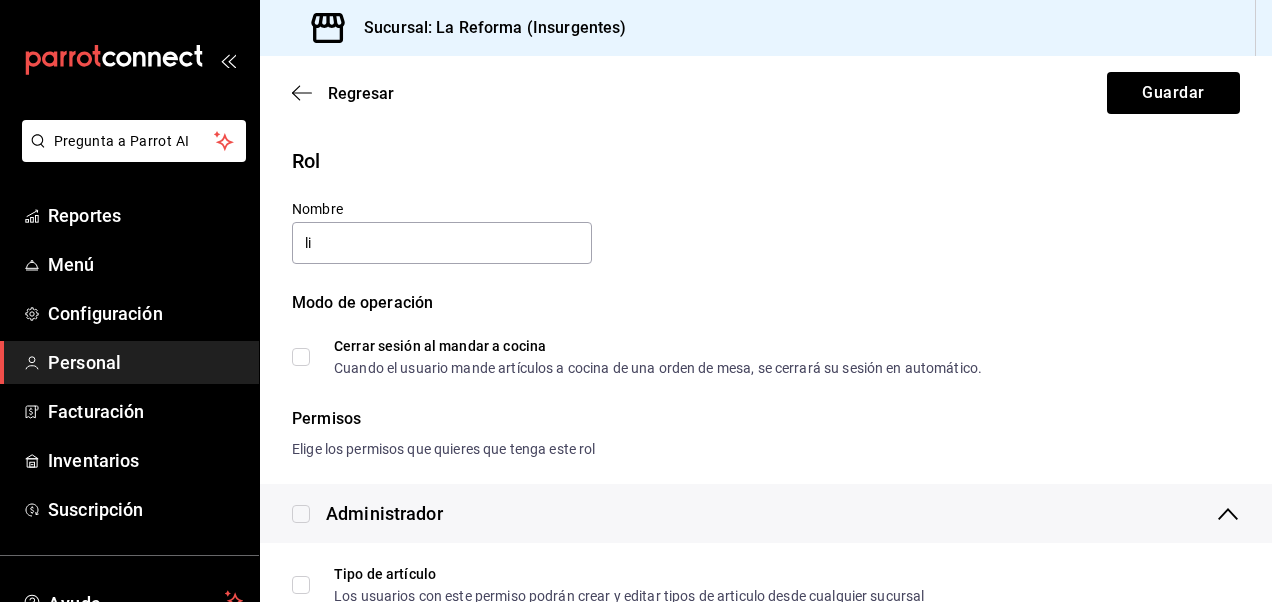 type on "l" 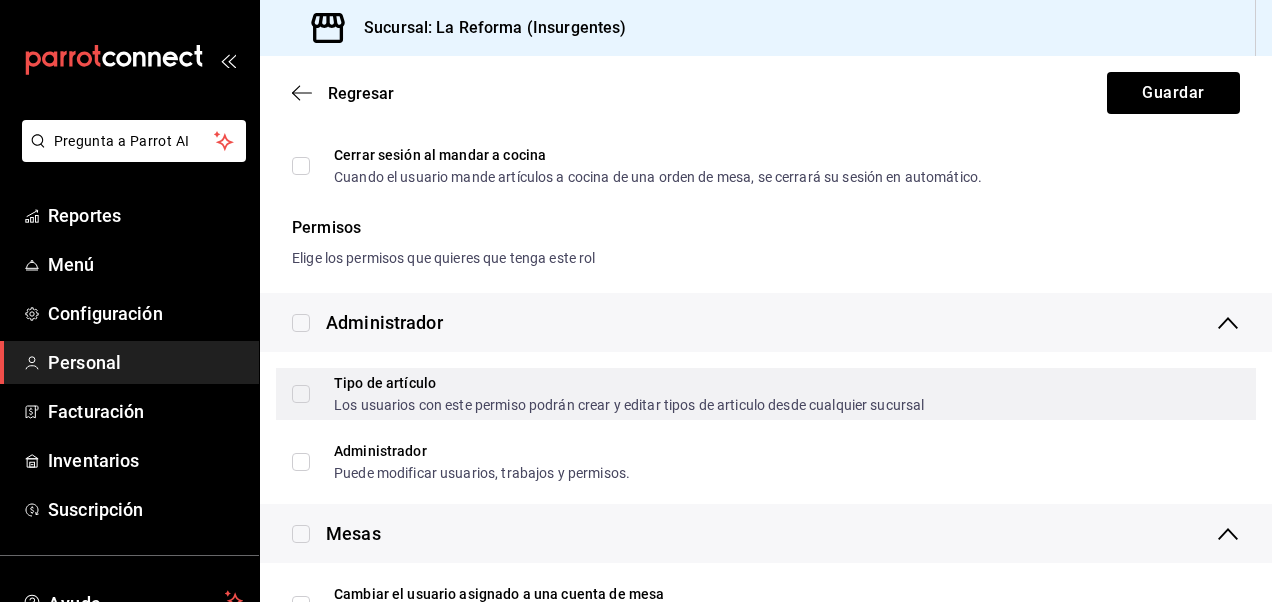scroll, scrollTop: 193, scrollLeft: 0, axis: vertical 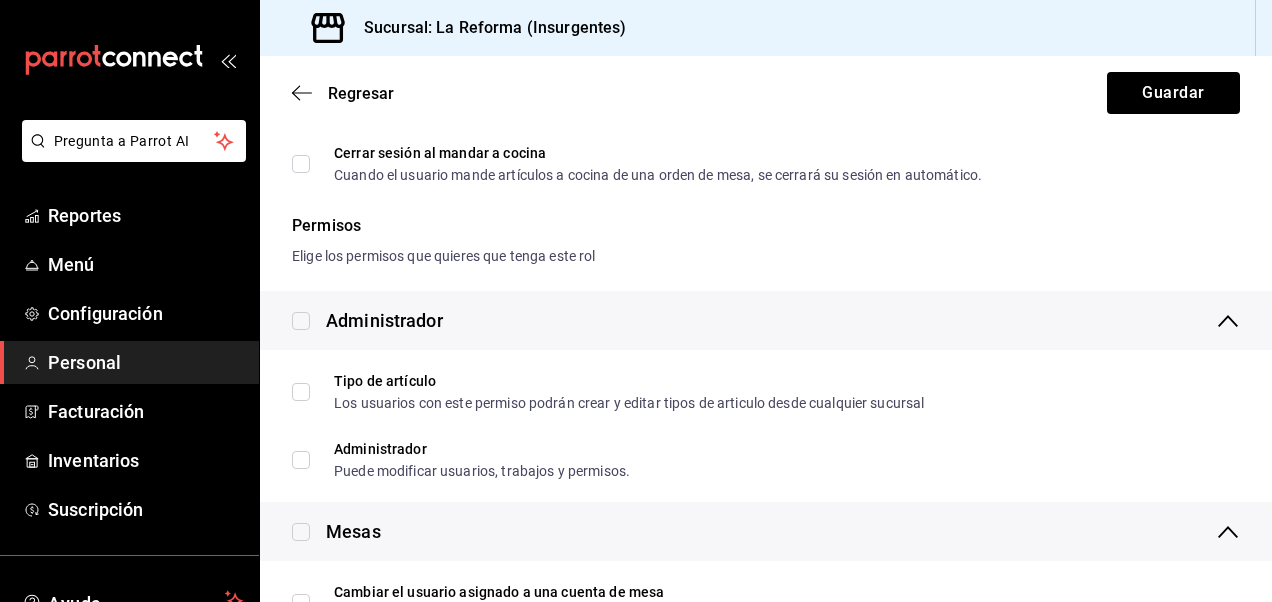 type on "[PERSON_NAME] [PERSON_NAME]" 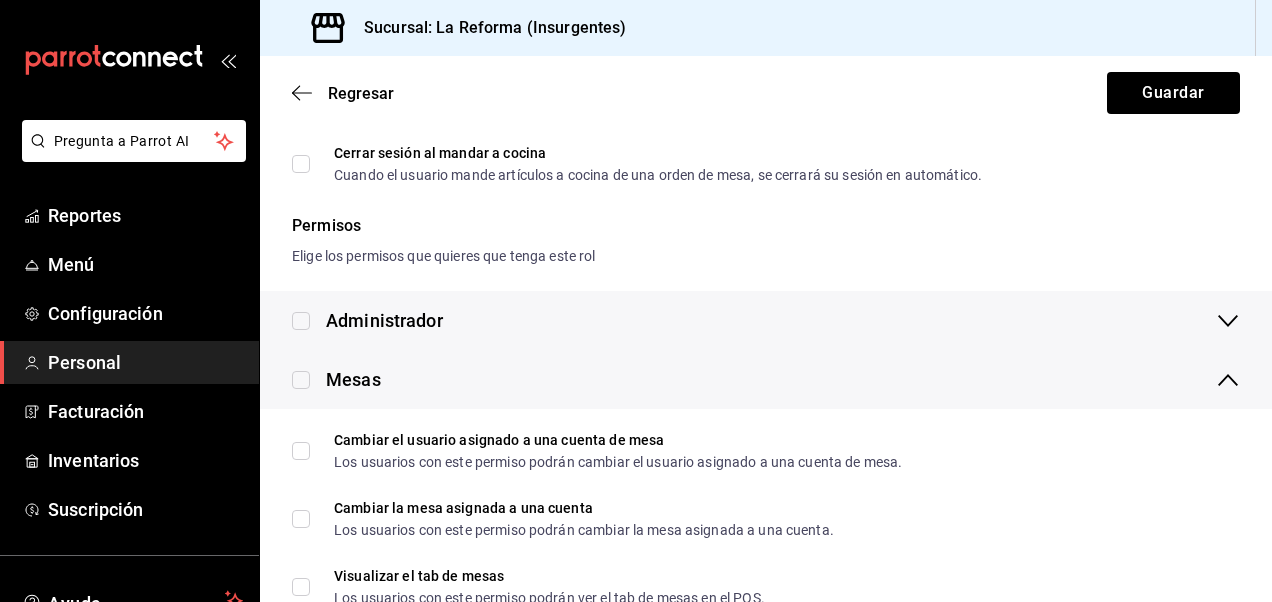 click at bounding box center (301, 321) 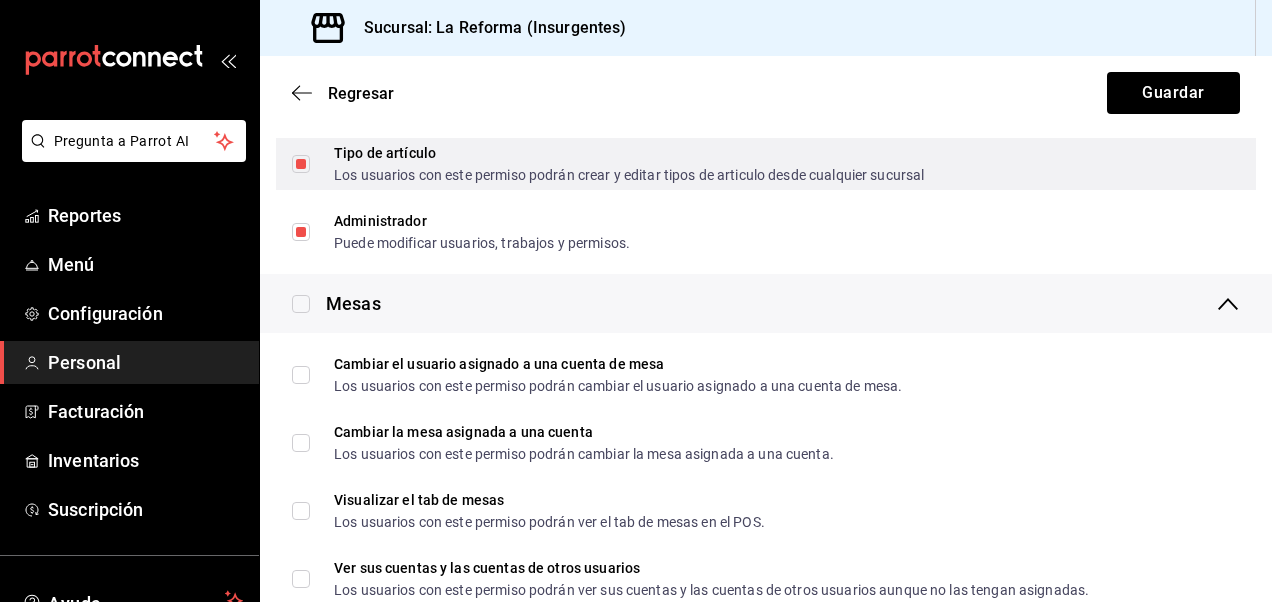 scroll, scrollTop: 422, scrollLeft: 0, axis: vertical 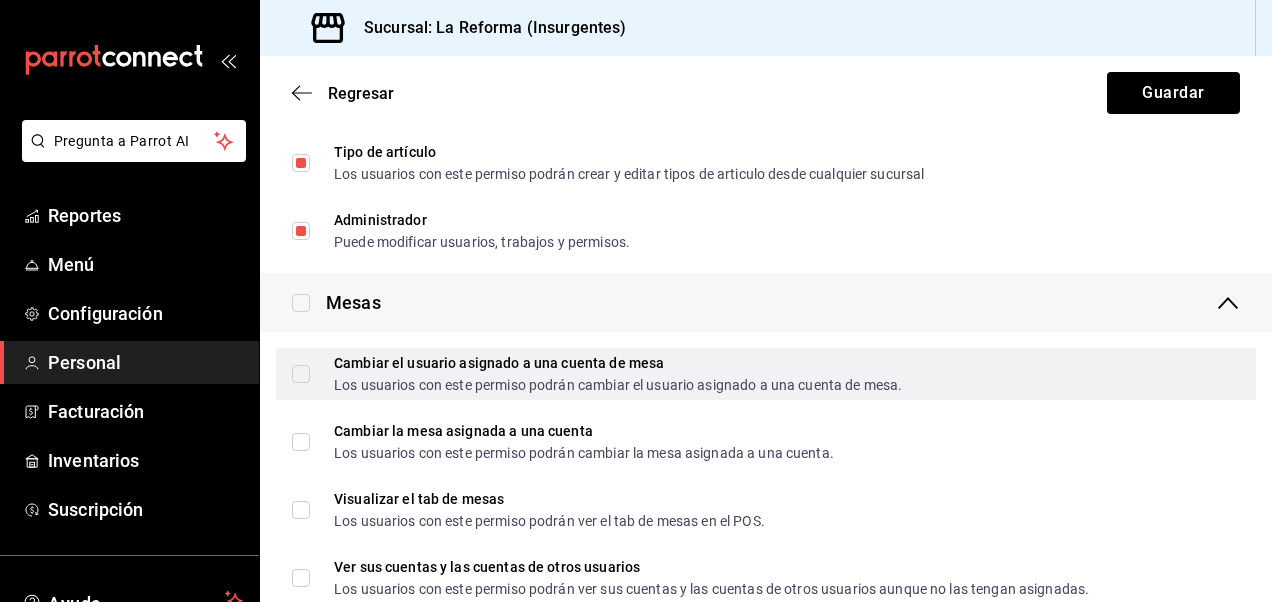 click on "Cambiar el usuario asignado a una cuenta de mesa Los usuarios con este permiso podrán cambiar el usuario asignado a una cuenta de mesa." at bounding box center (301, 374) 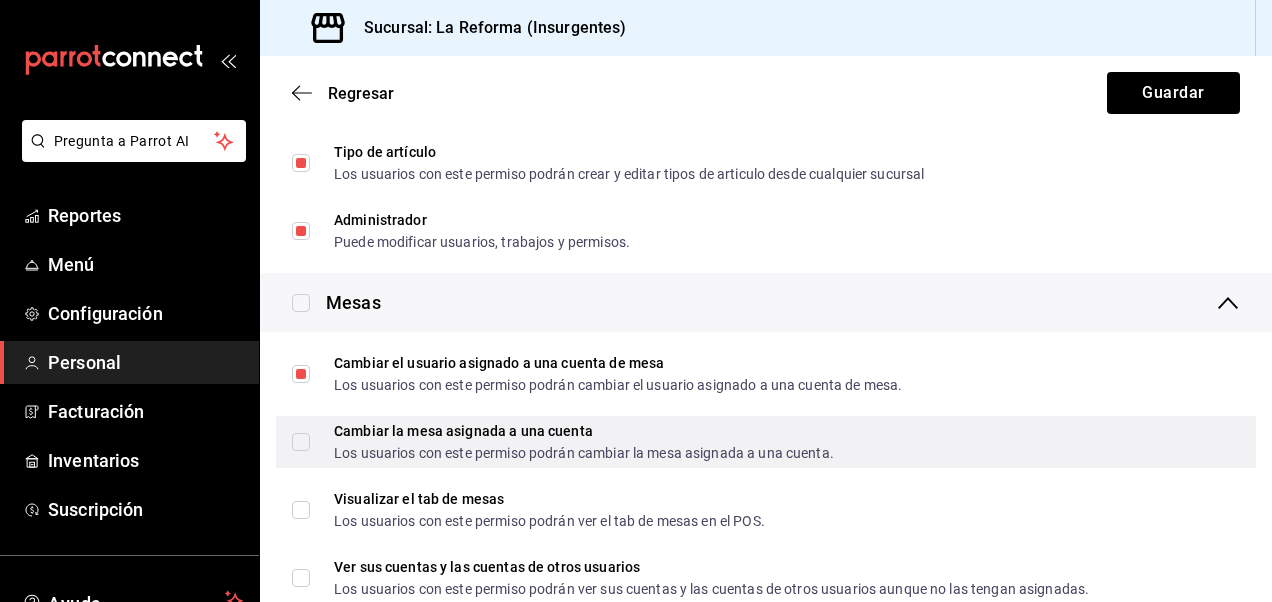 click on "Cambiar la mesa asignada a una cuenta Los usuarios con este permiso podrán cambiar la mesa asignada a una cuenta." at bounding box center (301, 442) 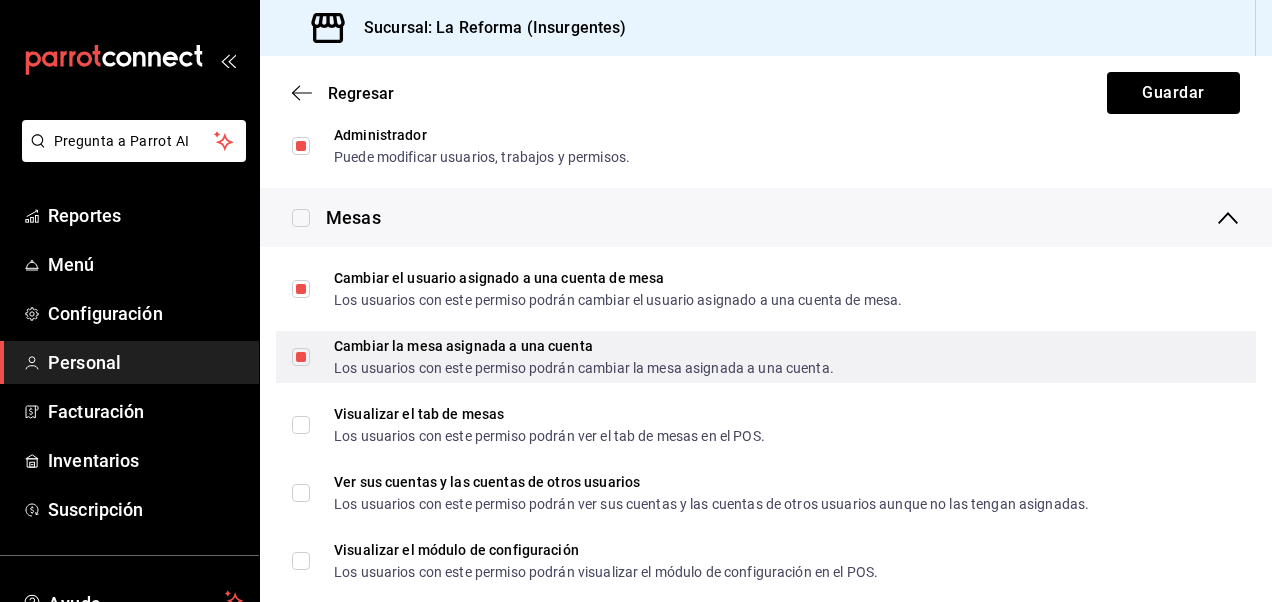 scroll, scrollTop: 507, scrollLeft: 0, axis: vertical 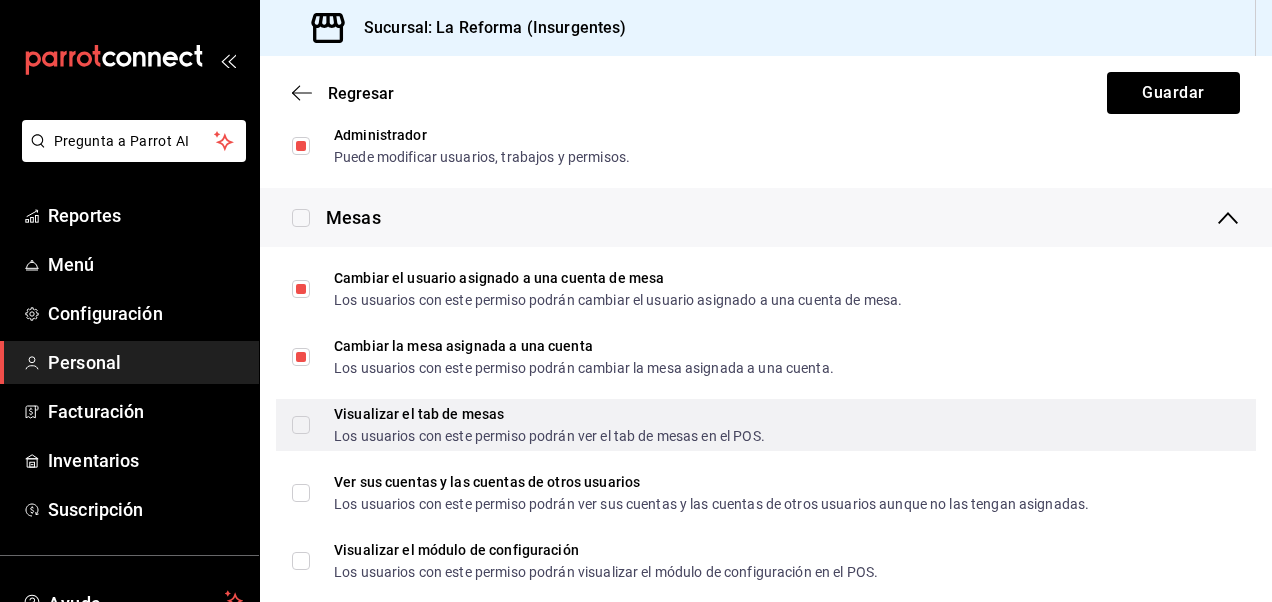 click on "Visualizar el tab de mesas Los usuarios con este permiso podrán ver el tab de mesas en el POS." at bounding box center (301, 425) 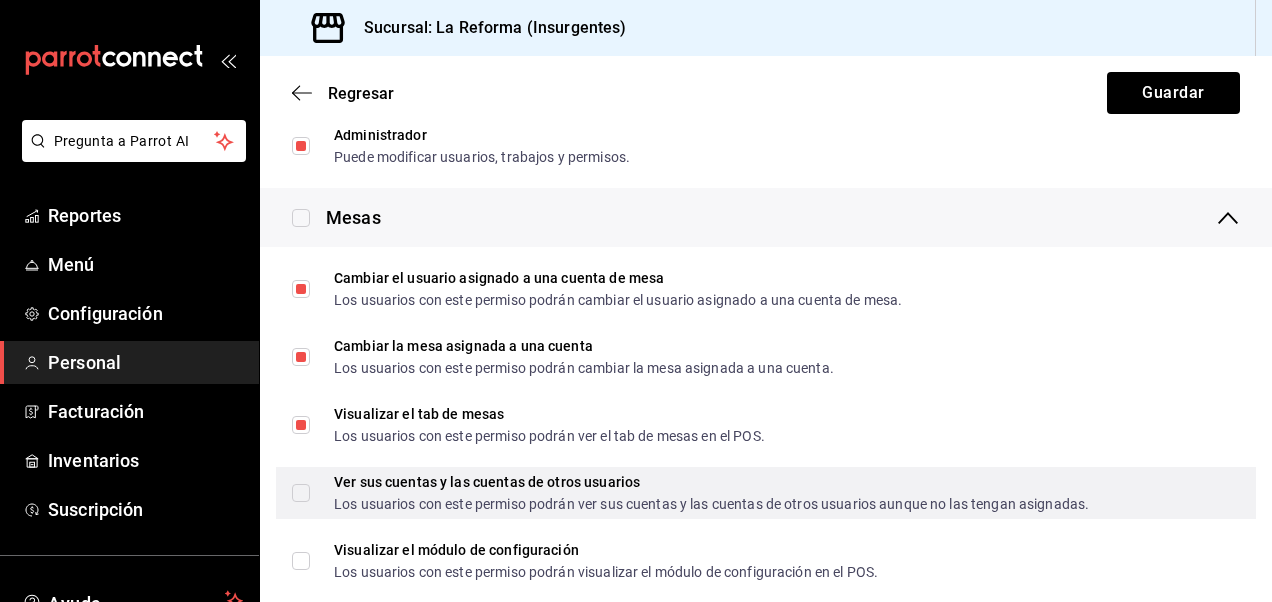 click on "Ver sus cuentas y las cuentas de otros usuarios Los usuarios con este permiso podrán ver sus cuentas y las cuentas de otros usuarios aunque no las tengan asignadas." at bounding box center (301, 493) 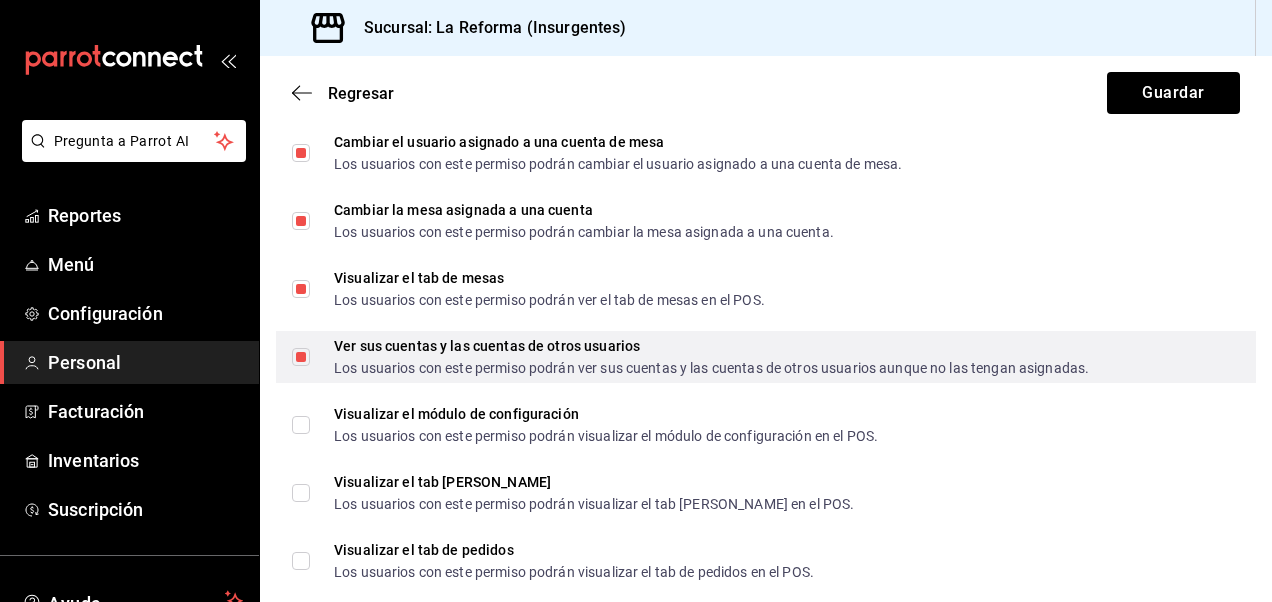 scroll, scrollTop: 656, scrollLeft: 0, axis: vertical 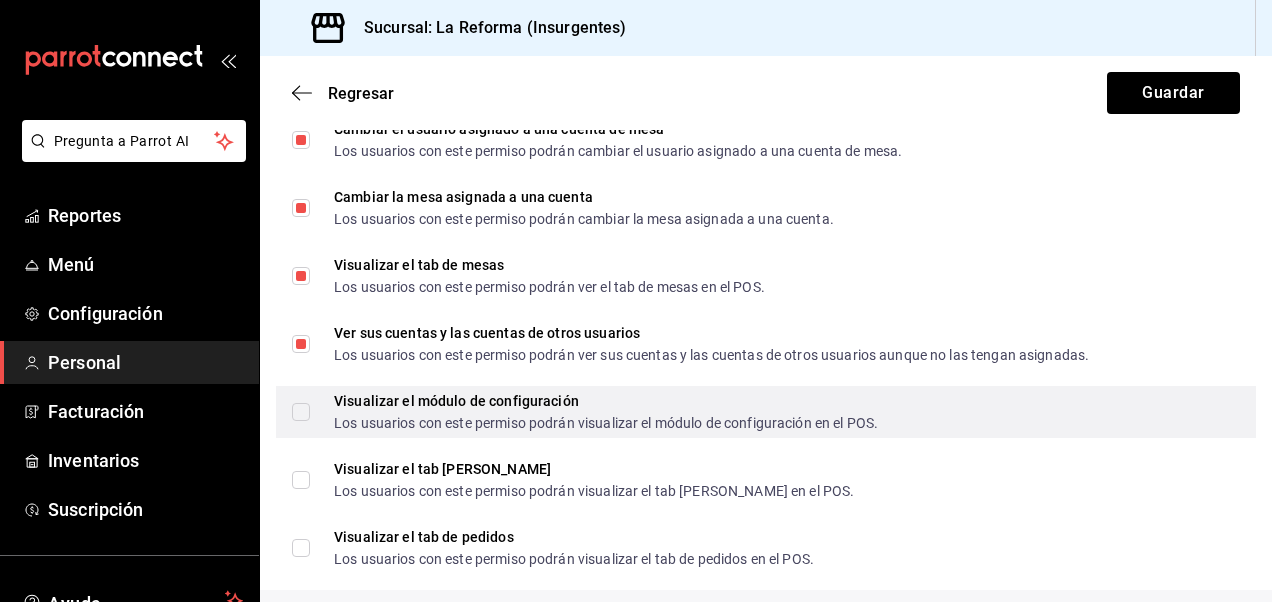 click on "Visualizar el módulo de configuración Los usuarios con este permiso podrán visualizar el módulo de configuración en el POS." at bounding box center (301, 412) 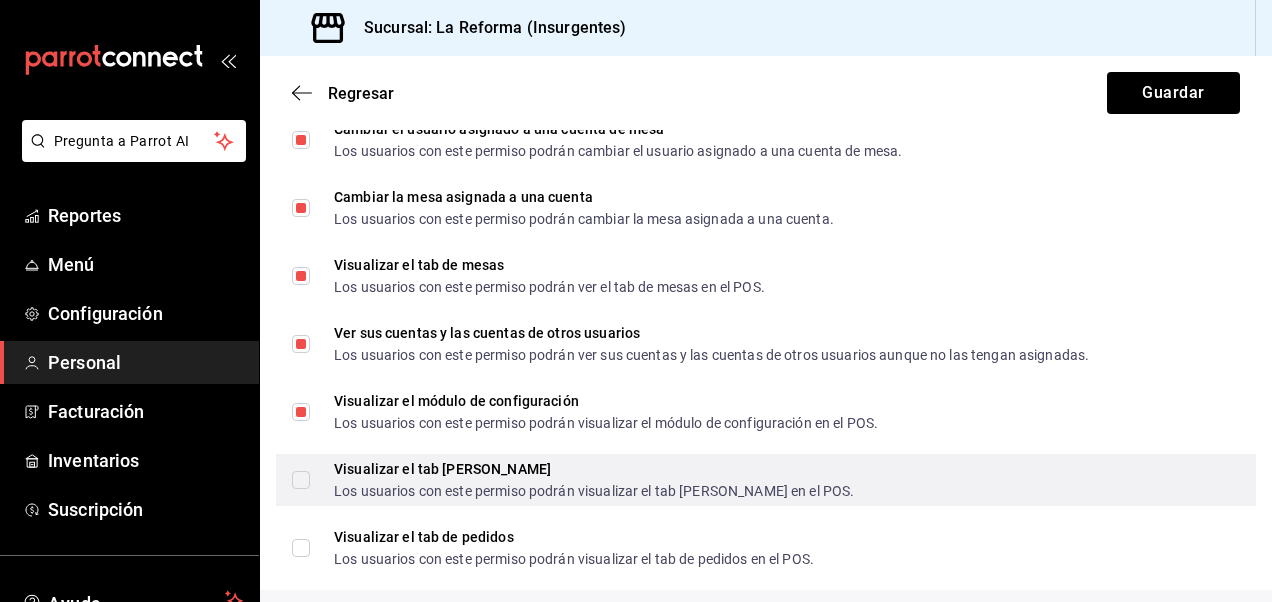 click on "Visualizar el tab [PERSON_NAME] Los usuarios con este permiso podrán visualizar el tab [PERSON_NAME] en el POS." at bounding box center [301, 480] 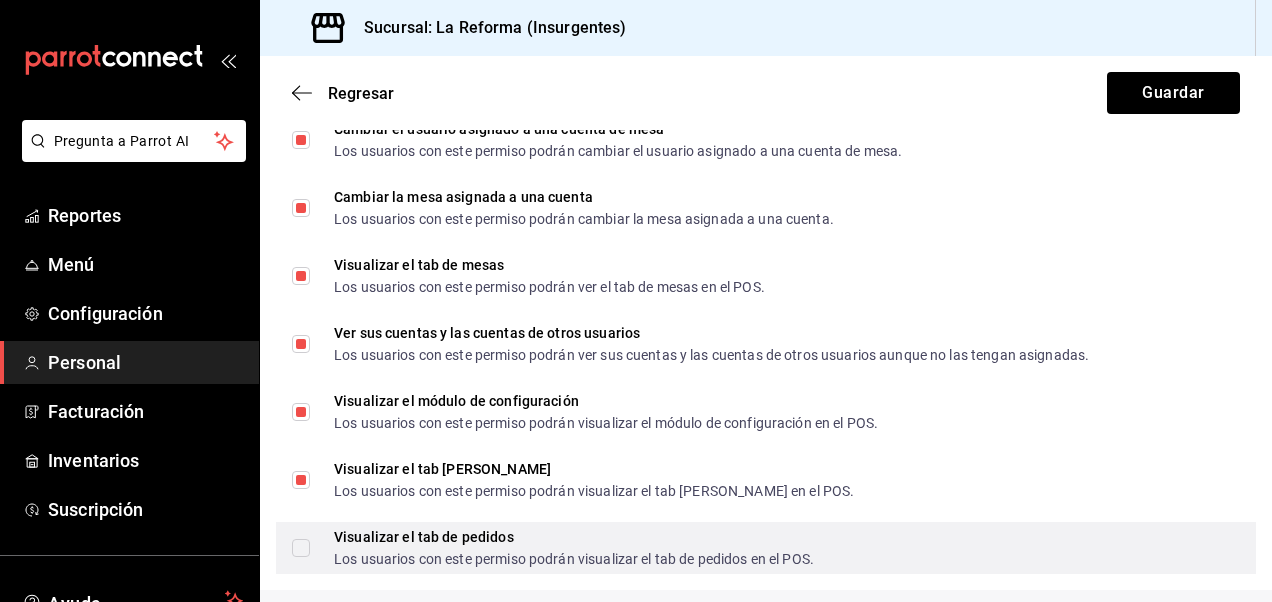 click on "Visualizar el tab de pedidos Los usuarios con este permiso podrán visualizar el tab de pedidos en el POS." at bounding box center (301, 548) 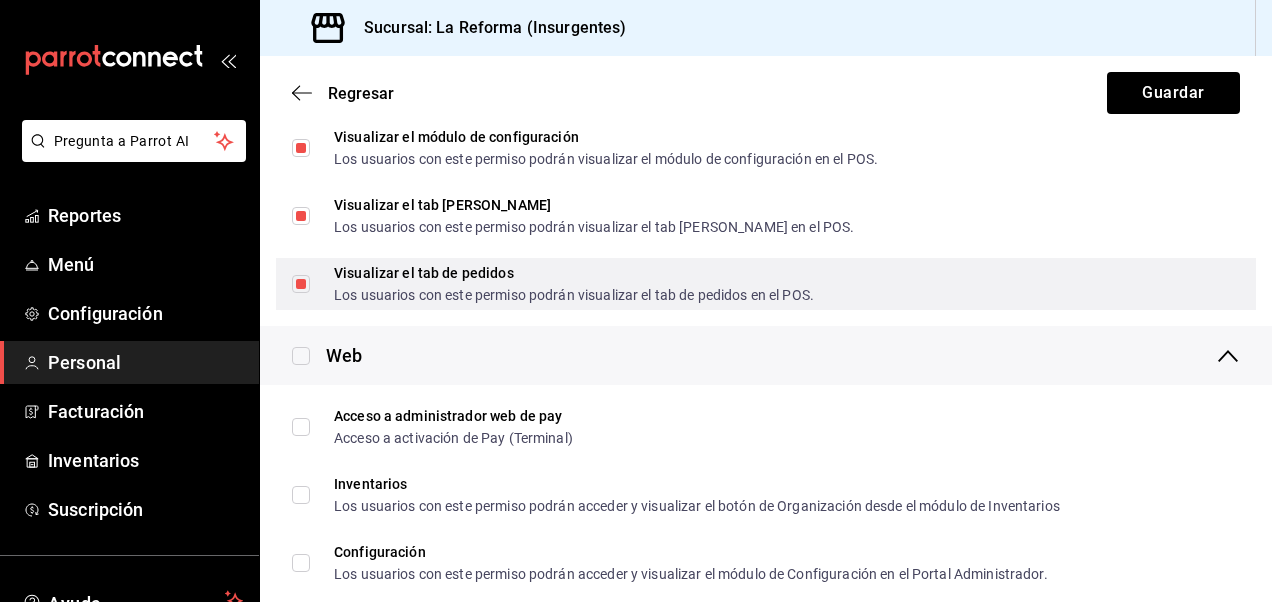 scroll, scrollTop: 921, scrollLeft: 0, axis: vertical 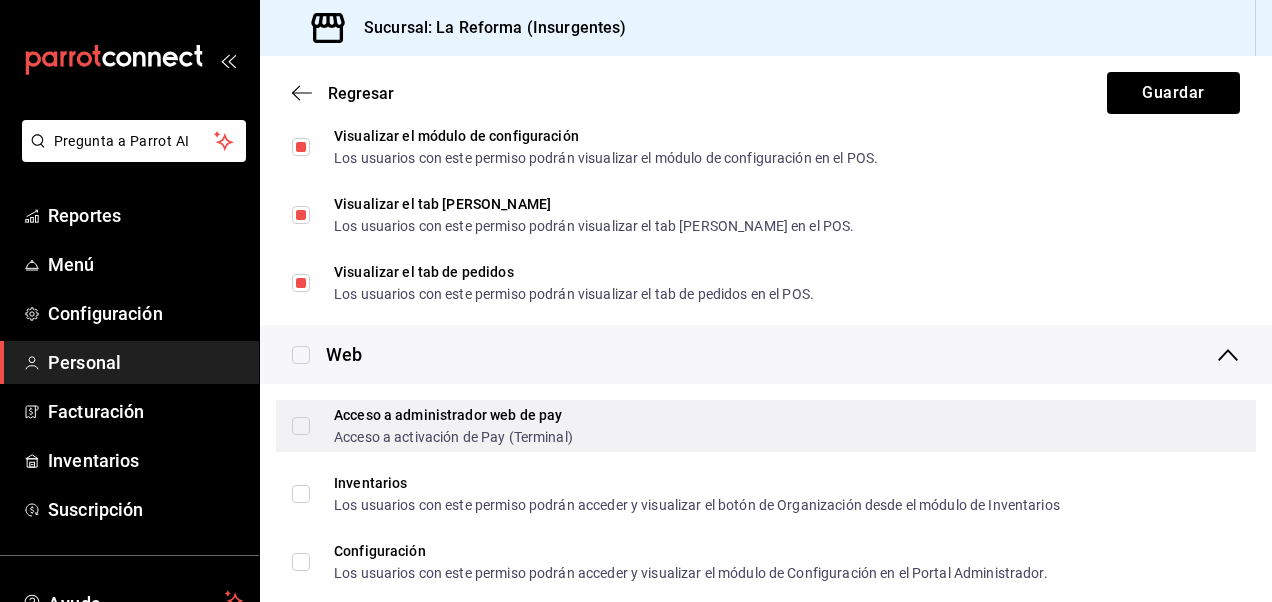 click on "Acceso a administrador web de pay Acceso a activación de Pay (Terminal)" at bounding box center [301, 426] 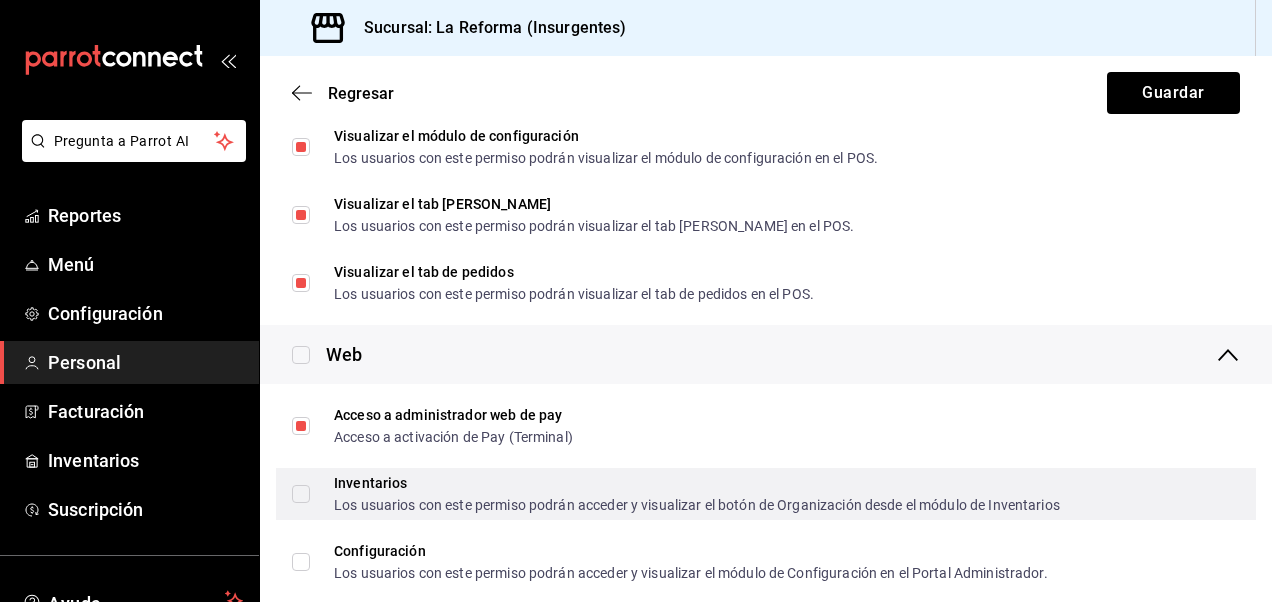 click on "Inventarios Los usuarios con este permiso podrán acceder y visualizar el botón de Organización desde el módulo de Inventarios" at bounding box center [301, 494] 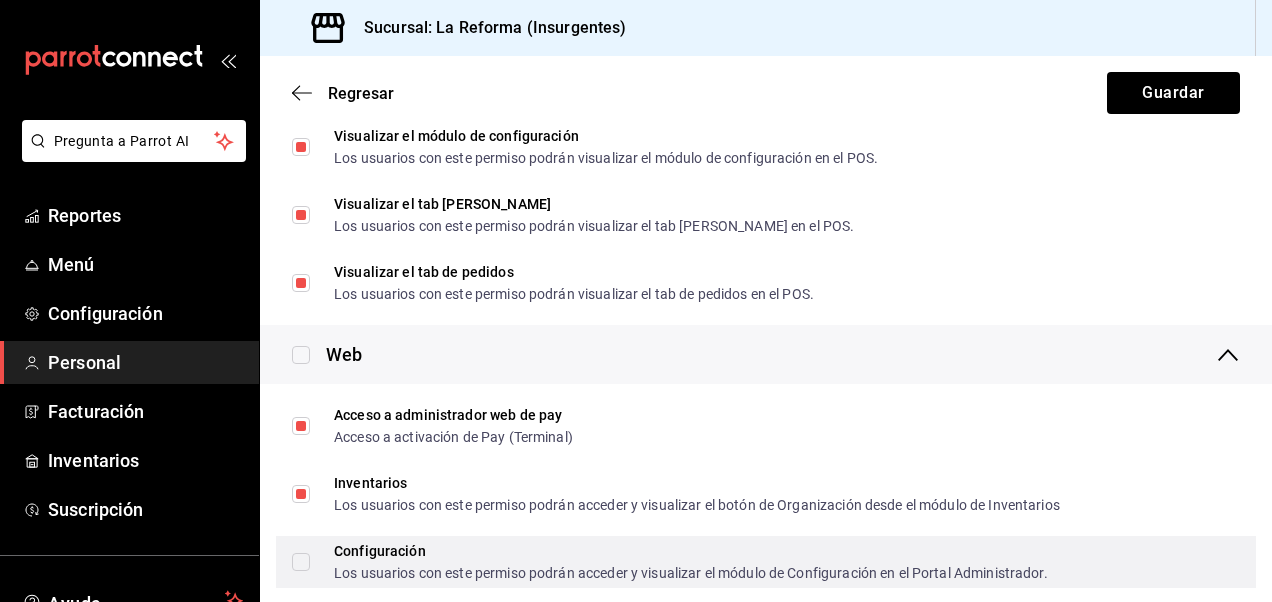 scroll, scrollTop: 1041, scrollLeft: 0, axis: vertical 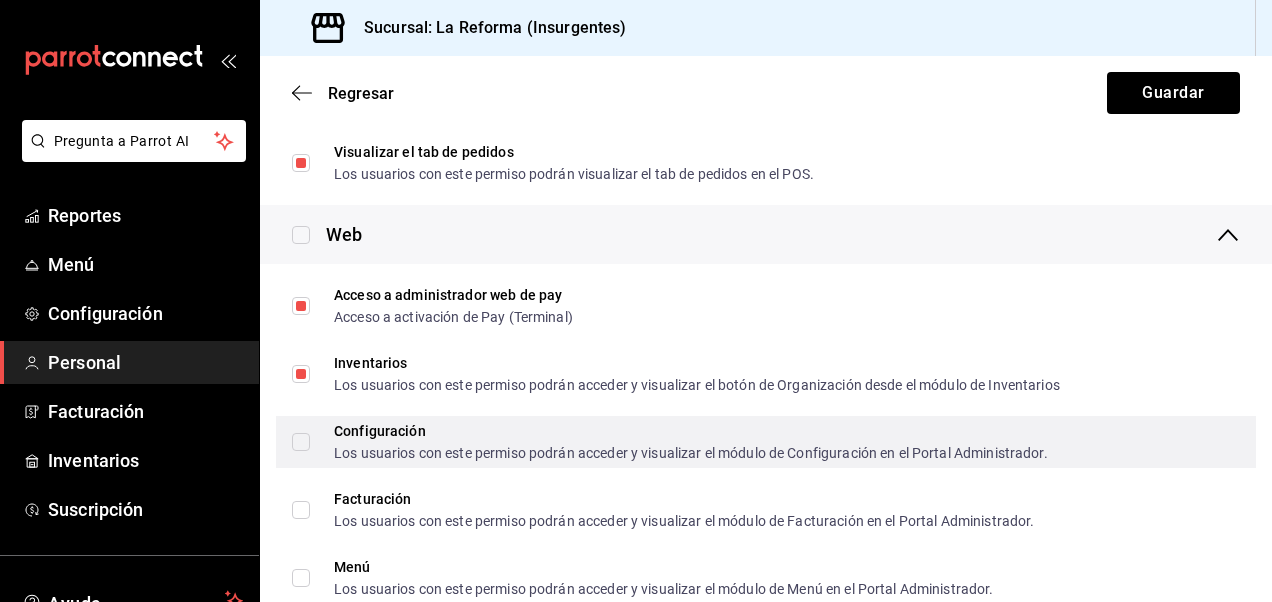 click on "Configuración Los usuarios con este permiso podrán acceder y visualizar el módulo de Configuración en el Portal Administrador." at bounding box center [301, 442] 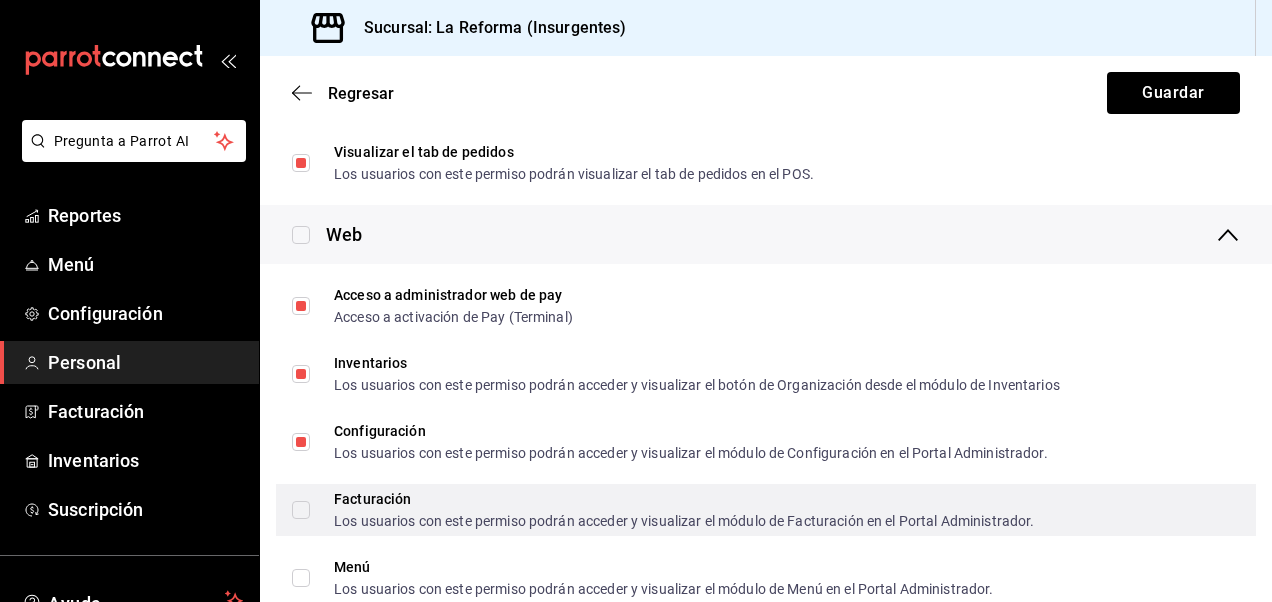 click on "Facturación Los usuarios con este permiso podrán acceder y visualizar el módulo de Facturación en el Portal Administrador." at bounding box center (301, 510) 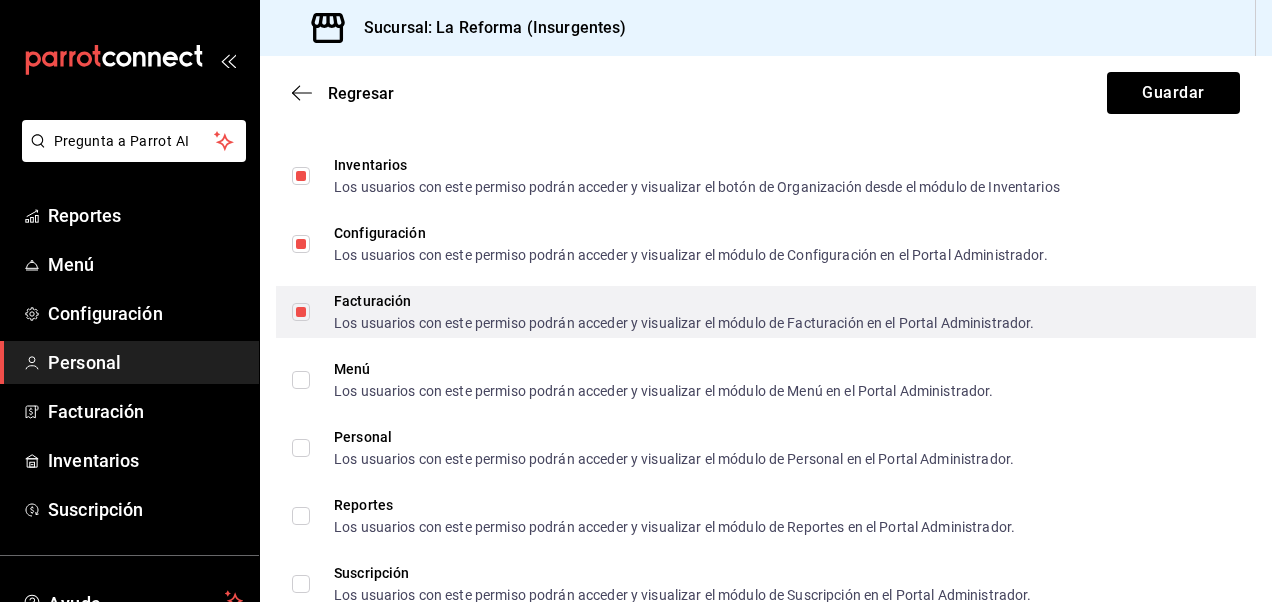 scroll, scrollTop: 1240, scrollLeft: 0, axis: vertical 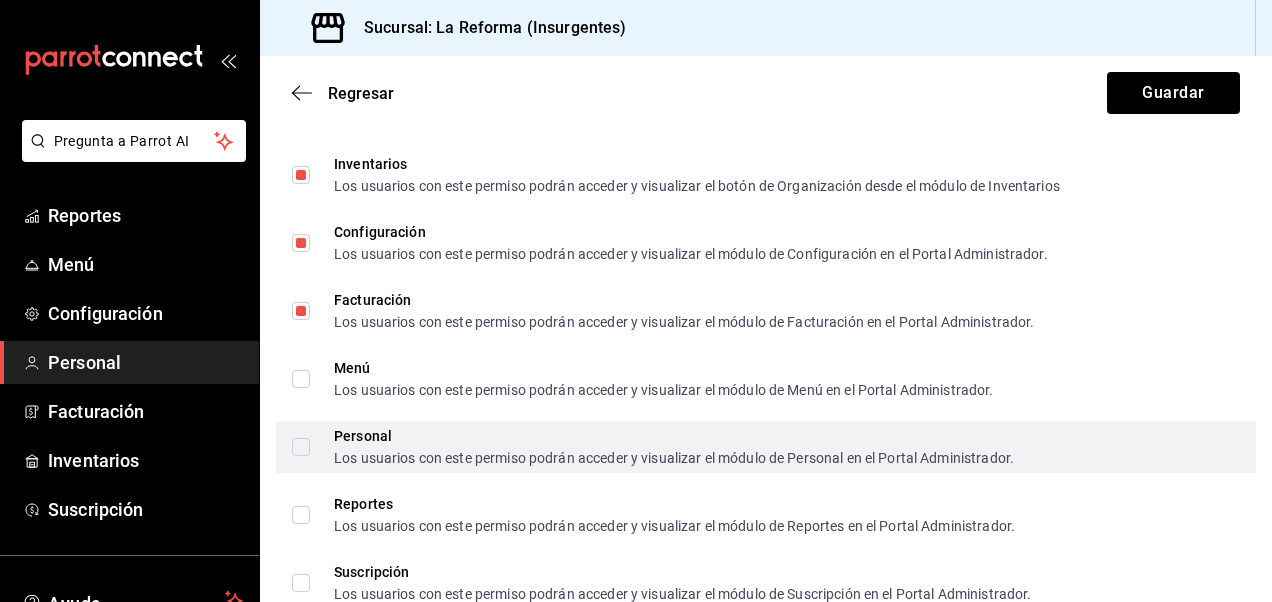 click on "Personal Los usuarios con este permiso podrán acceder y visualizar el módulo de Personal en el Portal Administrador." at bounding box center [301, 447] 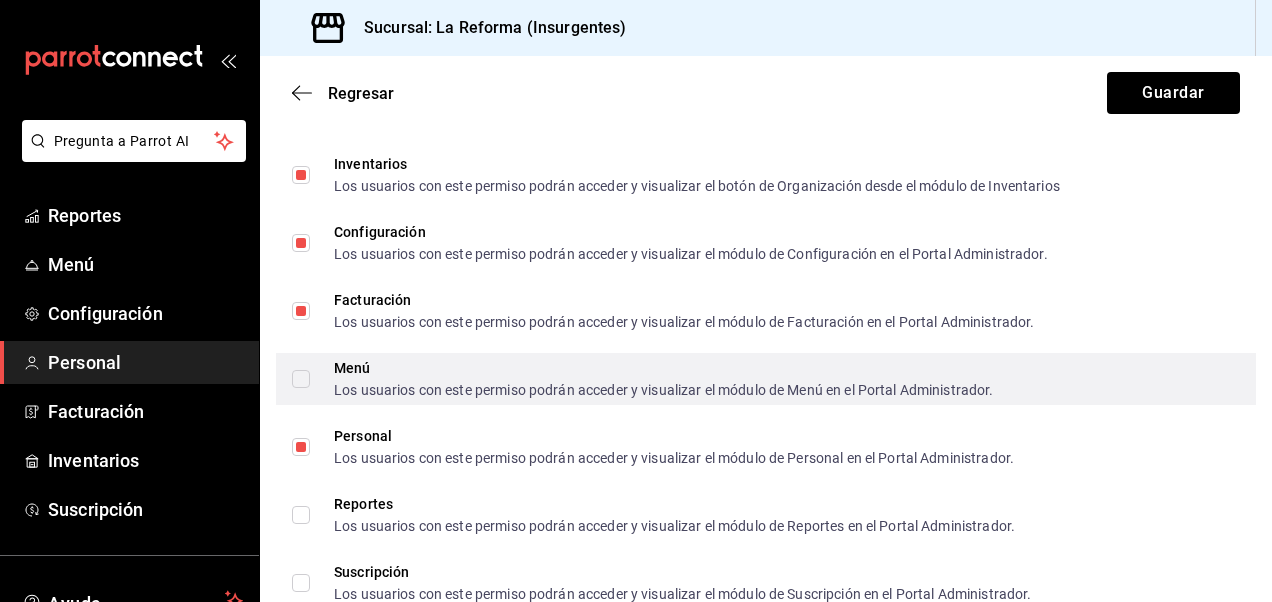 click on "Menú Los usuarios con este permiso podrán acceder y visualizar el módulo de Menú en el Portal Administrador." at bounding box center [301, 379] 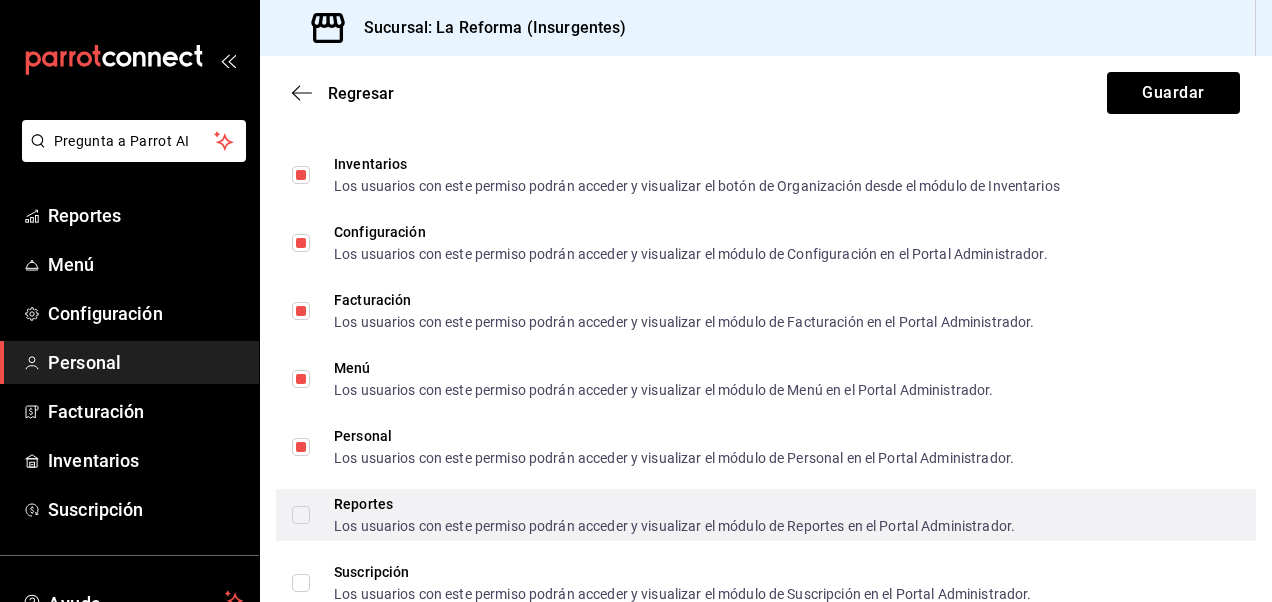 click on "Reportes Los usuarios con este permiso podrán acceder y visualizar el módulo de Reportes en el Portal Administrador." at bounding box center (301, 515) 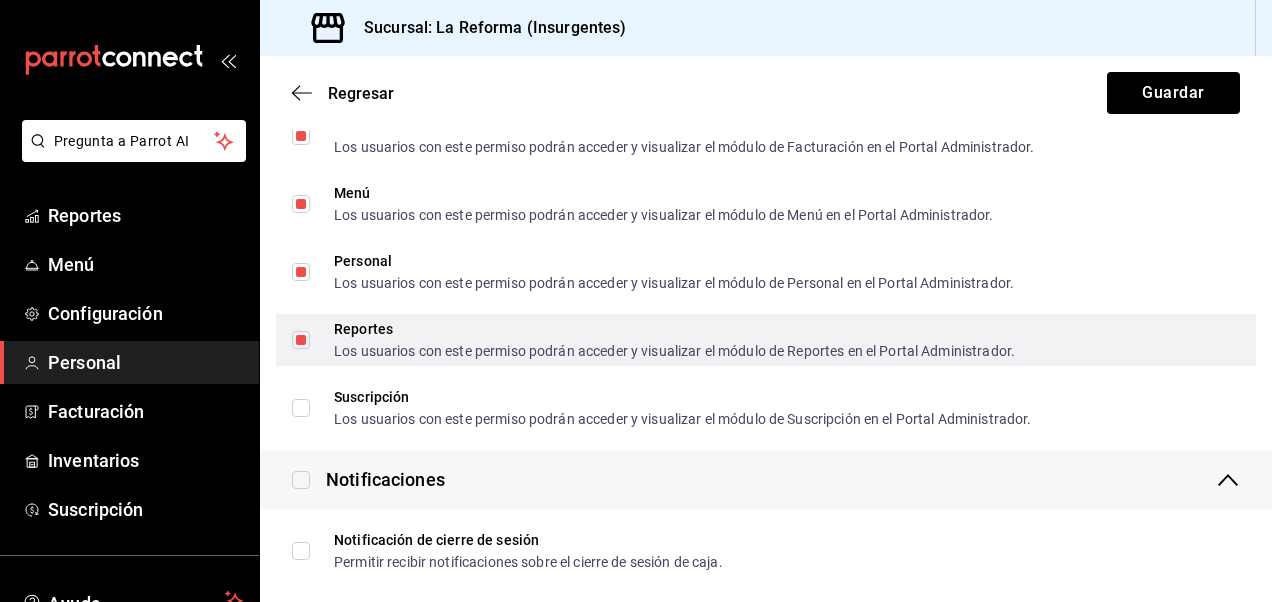 scroll, scrollTop: 1416, scrollLeft: 0, axis: vertical 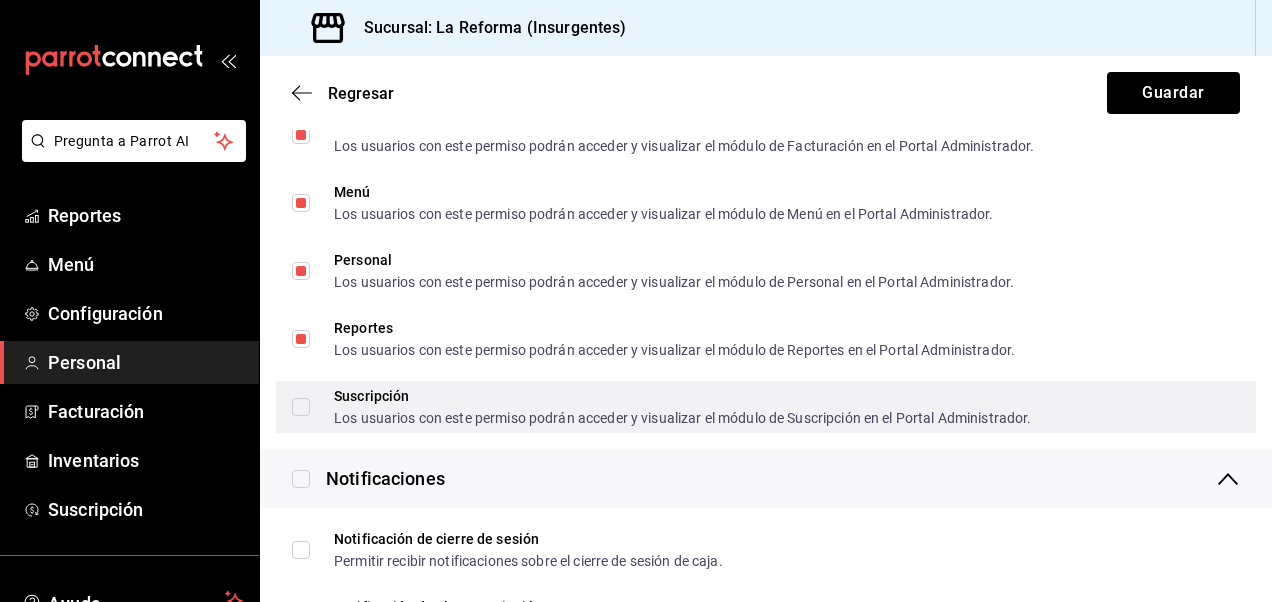 click on "Suscripción Los usuarios con este permiso podrán acceder y visualizar el módulo de Suscripción en el Portal Administrador." at bounding box center (301, 407) 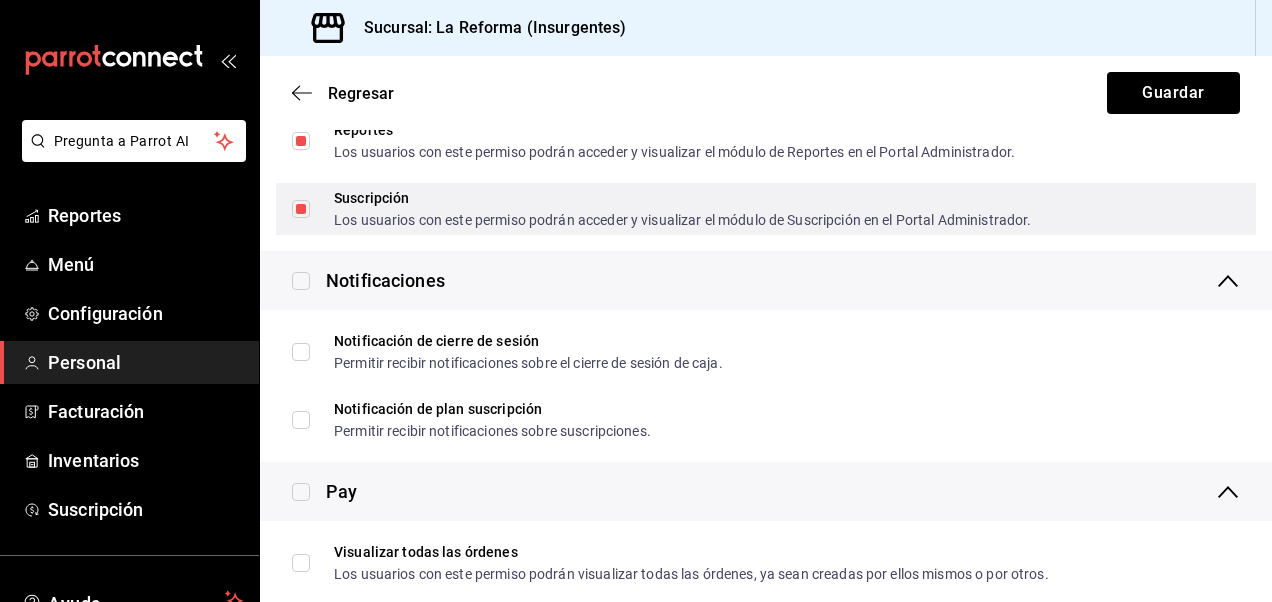 scroll, scrollTop: 1631, scrollLeft: 0, axis: vertical 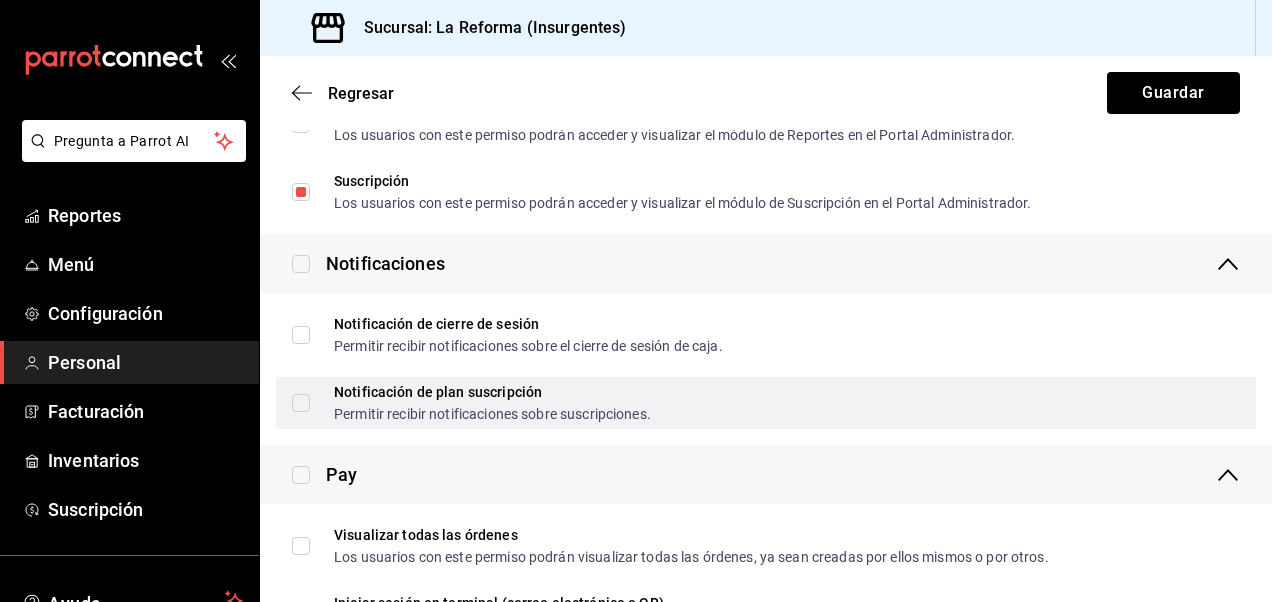 click on "Notificación de plan suscripción Permitir recibir notificaciones sobre suscripciones." at bounding box center [301, 403] 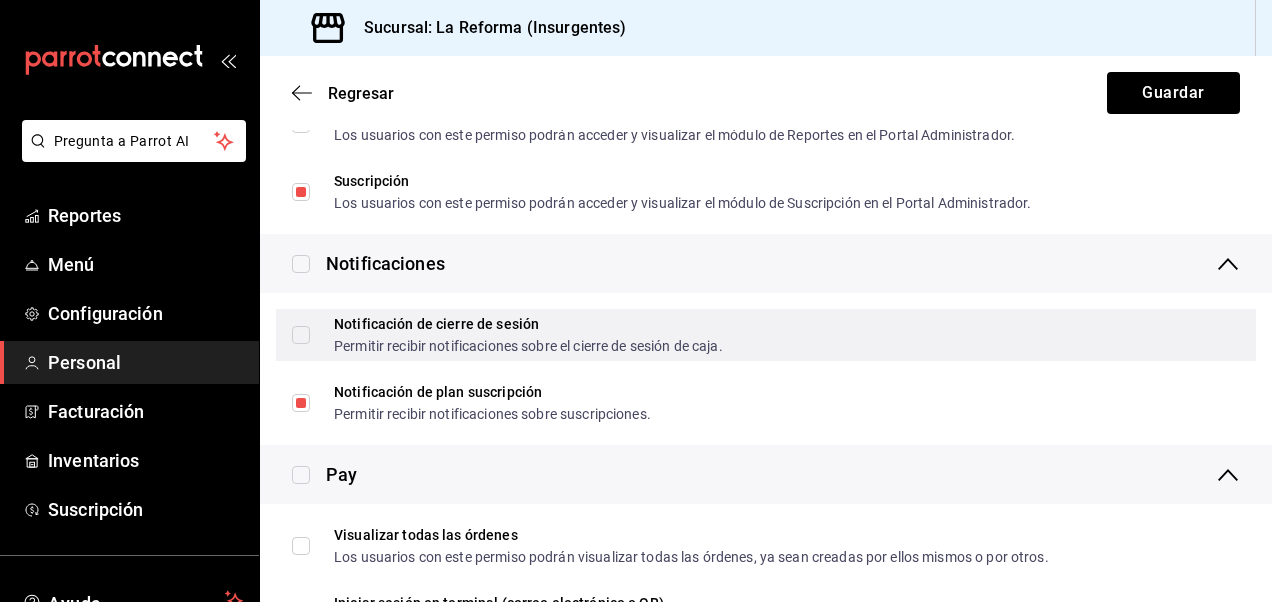 click on "Notificación de cierre de sesión Permitir recibir notificaciones sobre el cierre de sesión de caja." at bounding box center [301, 335] 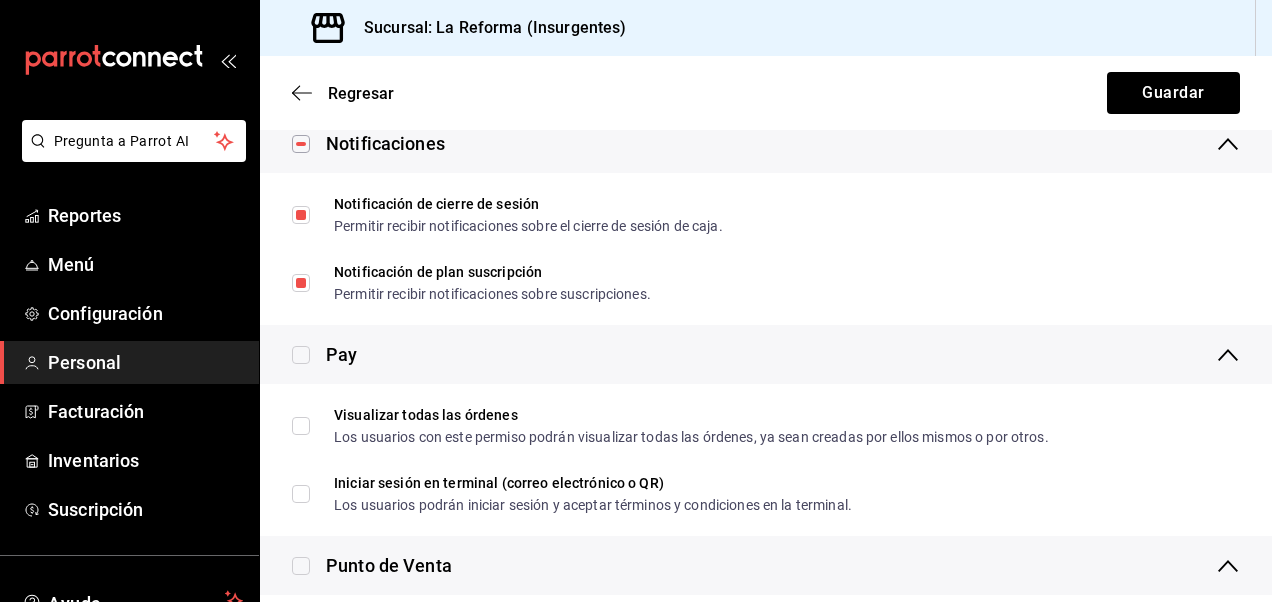 scroll, scrollTop: 1752, scrollLeft: 0, axis: vertical 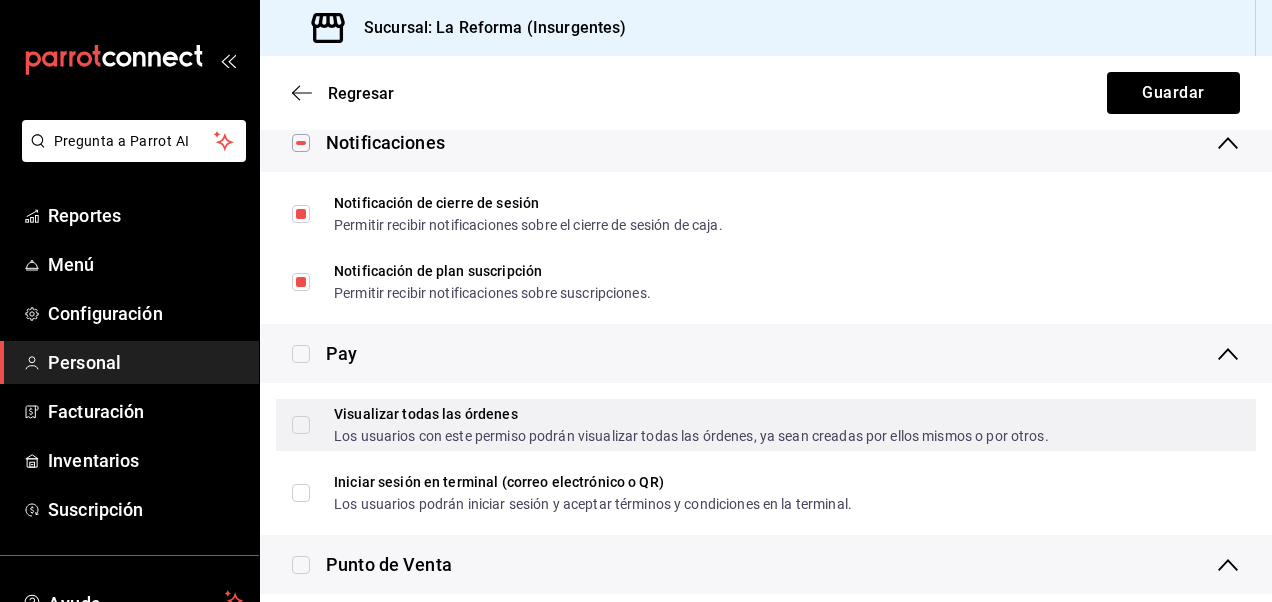 click on "Visualizar todas las órdenes Los usuarios con este permiso podrán visualizar todas las órdenes, ya [PERSON_NAME] creadas por ellos mismos o por otros." at bounding box center [301, 425] 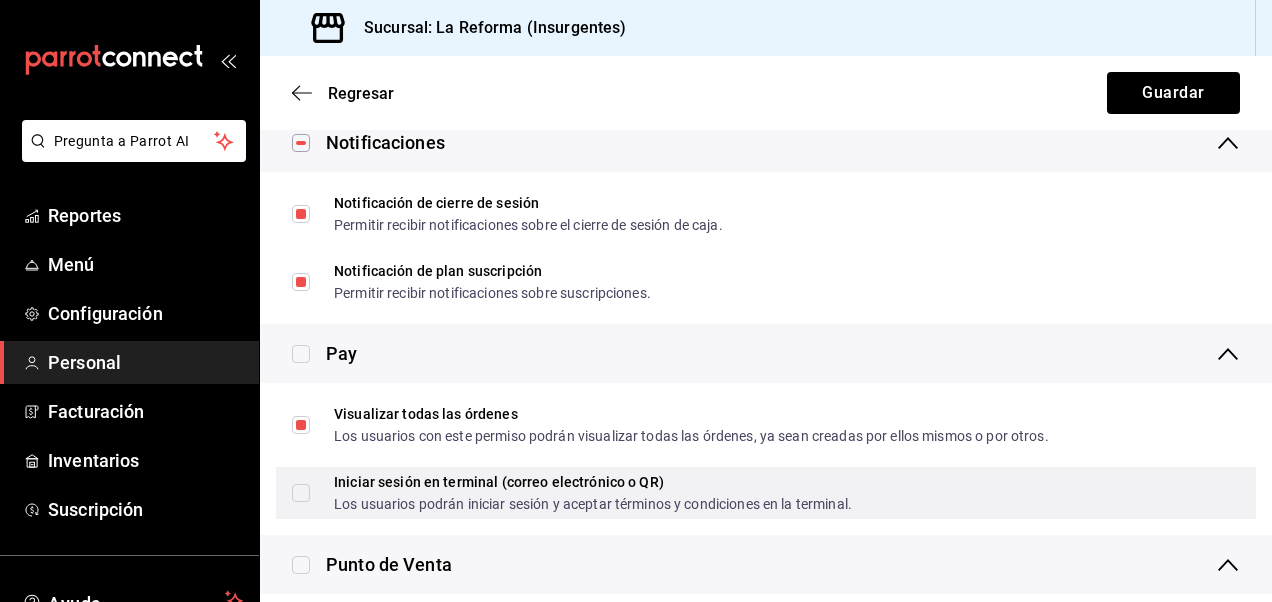 click on "Iniciar sesión en terminal (correo electrónico o QR) Los usuarios podrán iniciar sesión y aceptar términos y condiciones en la terminal." at bounding box center [301, 493] 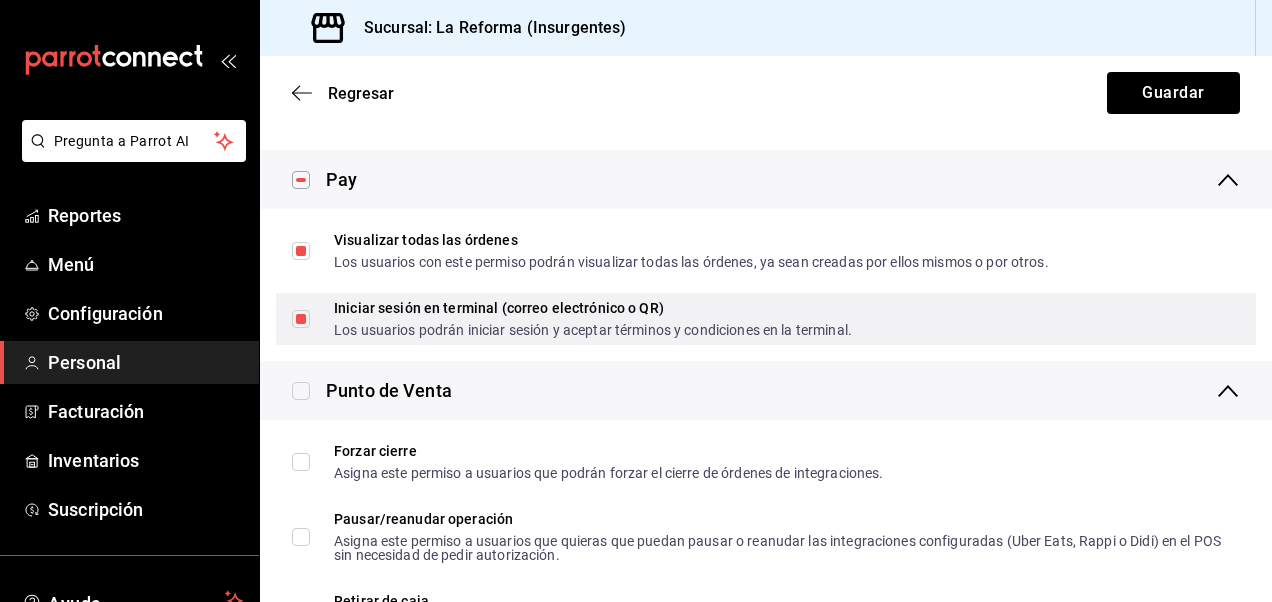 scroll, scrollTop: 2007, scrollLeft: 0, axis: vertical 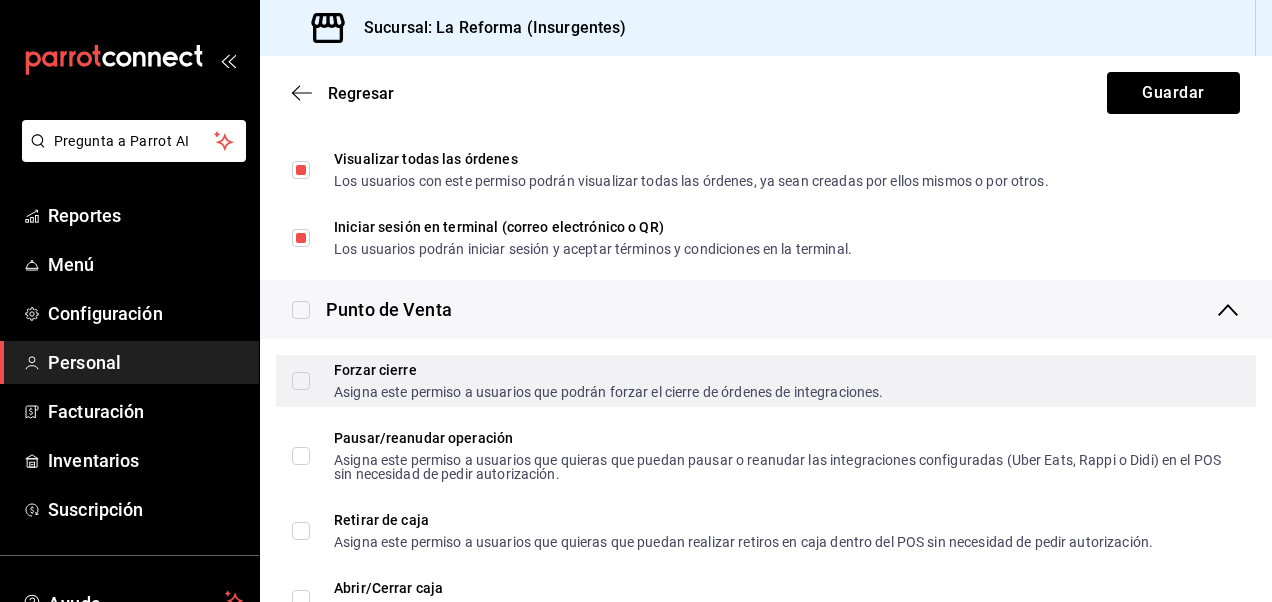 click on "Forzar cierre Asigna este permiso a usuarios que podrán forzar el cierre de órdenes de integraciones." at bounding box center [301, 381] 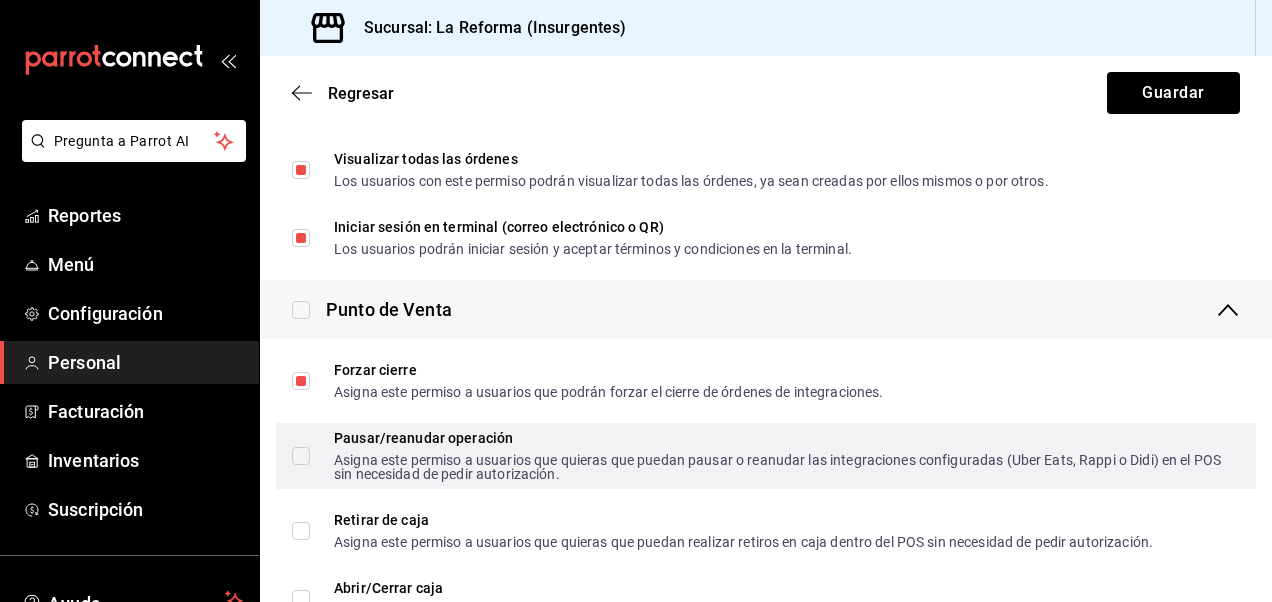 click on "Pausar/reanudar operación Asigna este permiso a usuarios que quieras que puedan pausar o reanudar las integraciones configuradas (Uber Eats, Rappi o Didi) en el POS sin necesidad de pedir autorización." at bounding box center [301, 456] 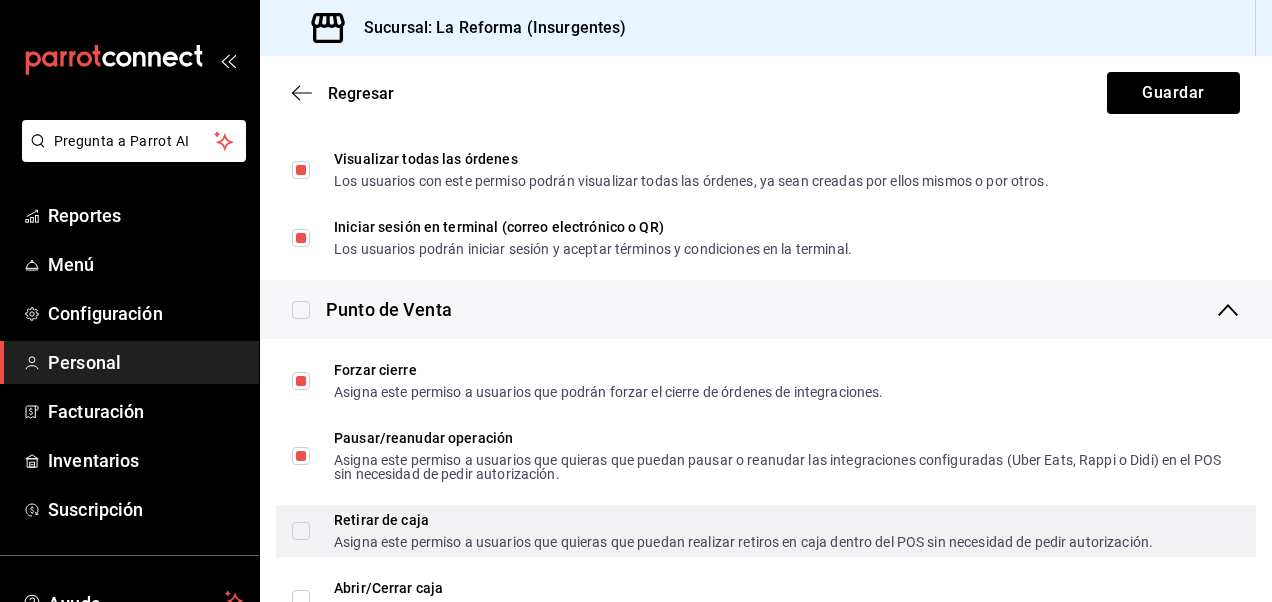 click on "Retirar de caja Asigna este permiso a usuarios que quieras que puedan realizar retiros en caja dentro del POS sin necesidad de pedir autorización." at bounding box center [301, 531] 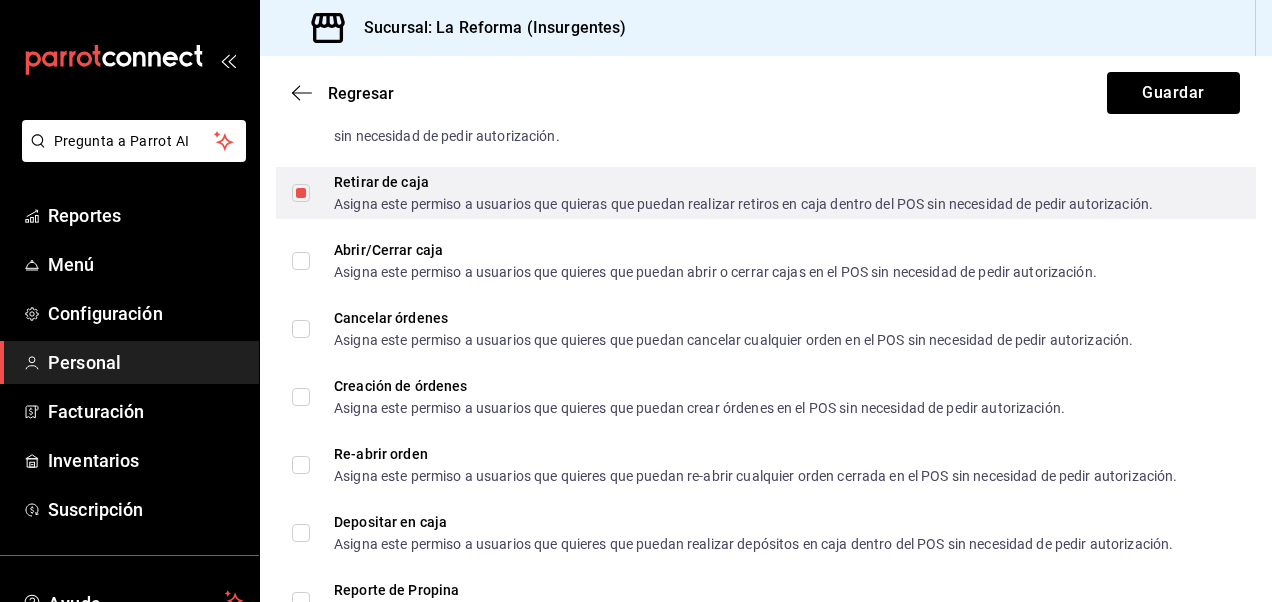 scroll, scrollTop: 2347, scrollLeft: 0, axis: vertical 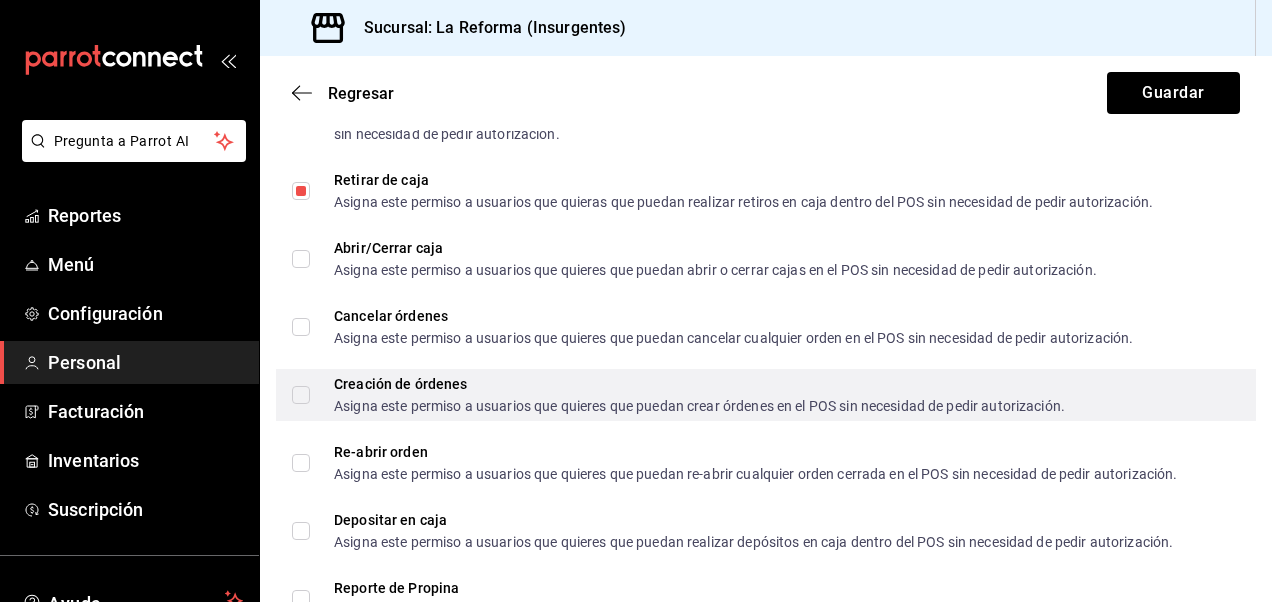 click on "Creación de órdenes Asigna este permiso a usuarios que quieres que puedan crear órdenes en el POS sin necesidad de pedir autorización." at bounding box center (301, 395) 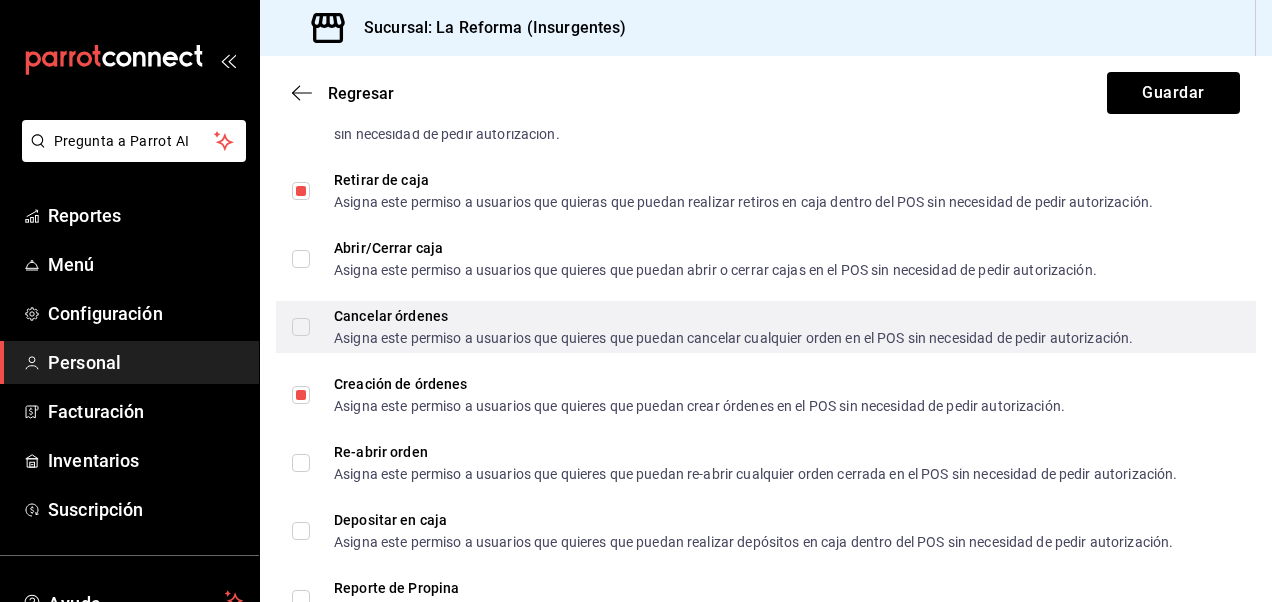 click on "Cancelar órdenes Asigna este permiso a usuarios que quieres que puedan cancelar cualquier orden en el POS sin necesidad de pedir autorización." at bounding box center (301, 327) 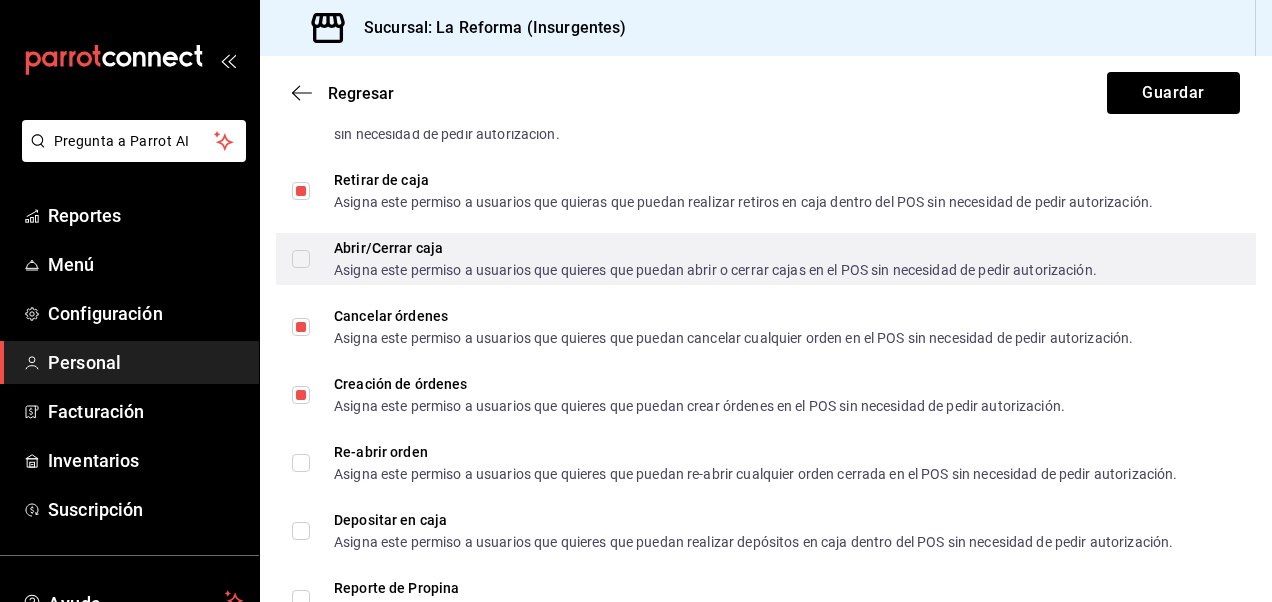click on "Abrir/Cerrar caja Asigna este permiso a usuarios que quieres que puedan abrir o cerrar cajas en el POS sin necesidad de pedir autorización." at bounding box center (301, 259) 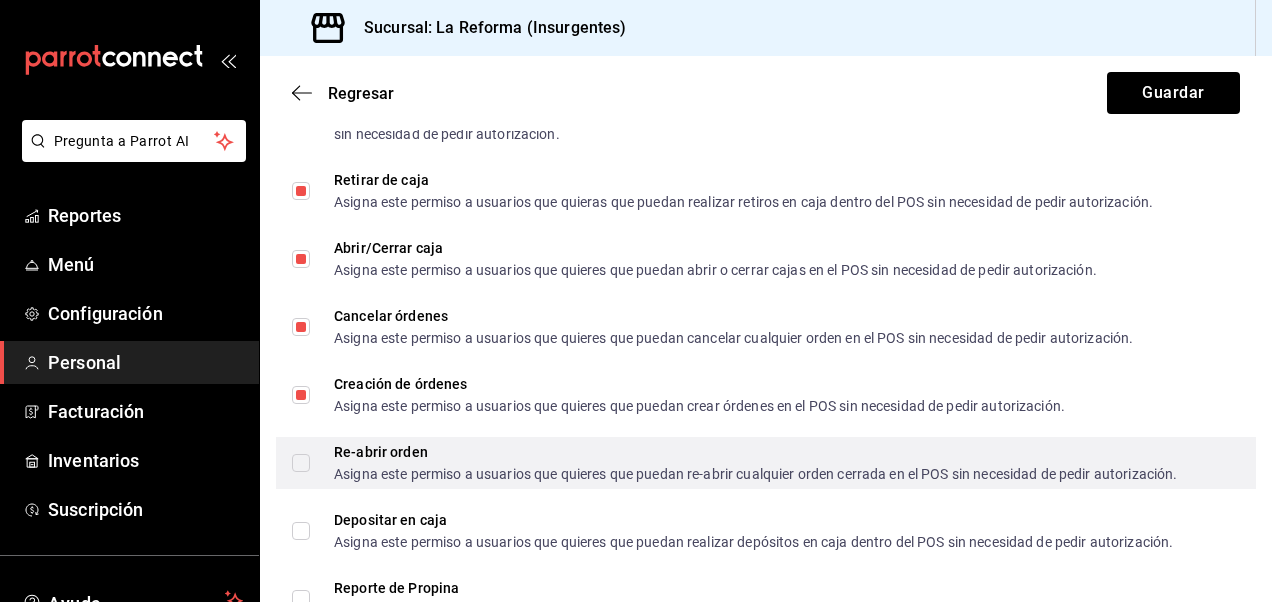 click on "Re-abrir orden Asigna este permiso a usuarios que quieres que puedan re-abrir cualquier orden cerrada en el POS sin necesidad de pedir autorización." at bounding box center [301, 463] 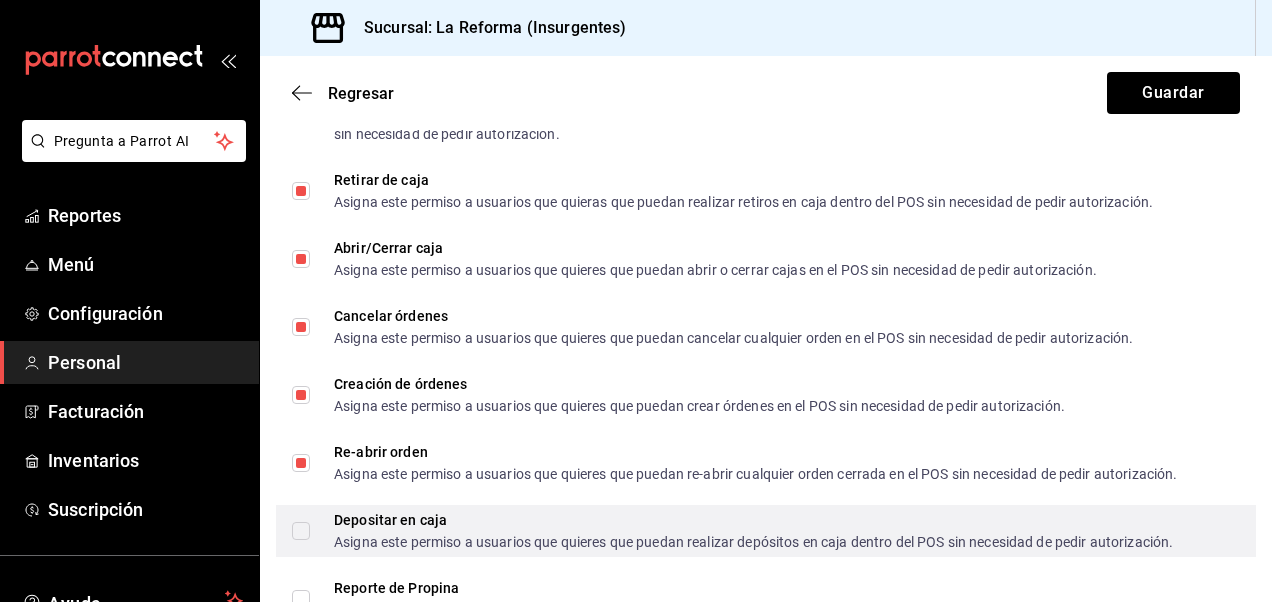 click on "Depositar en caja Asigna este permiso a usuarios que quieres que puedan realizar depósitos en caja dentro del POS sin necesidad de pedir autorización." at bounding box center (301, 531) 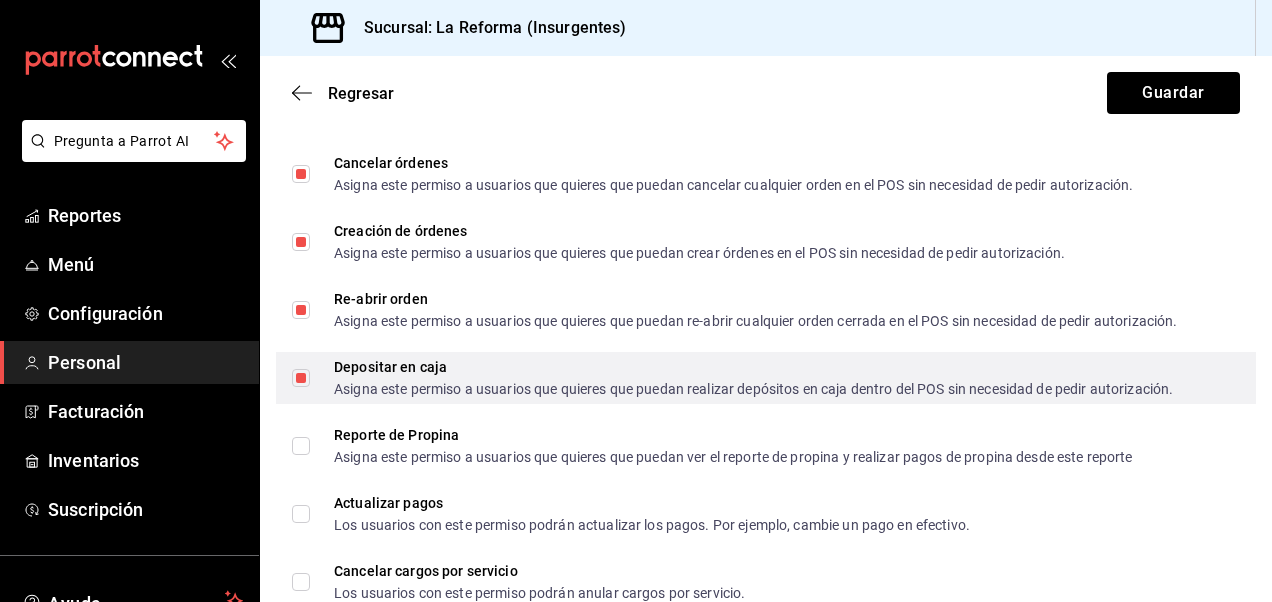 scroll, scrollTop: 2501, scrollLeft: 0, axis: vertical 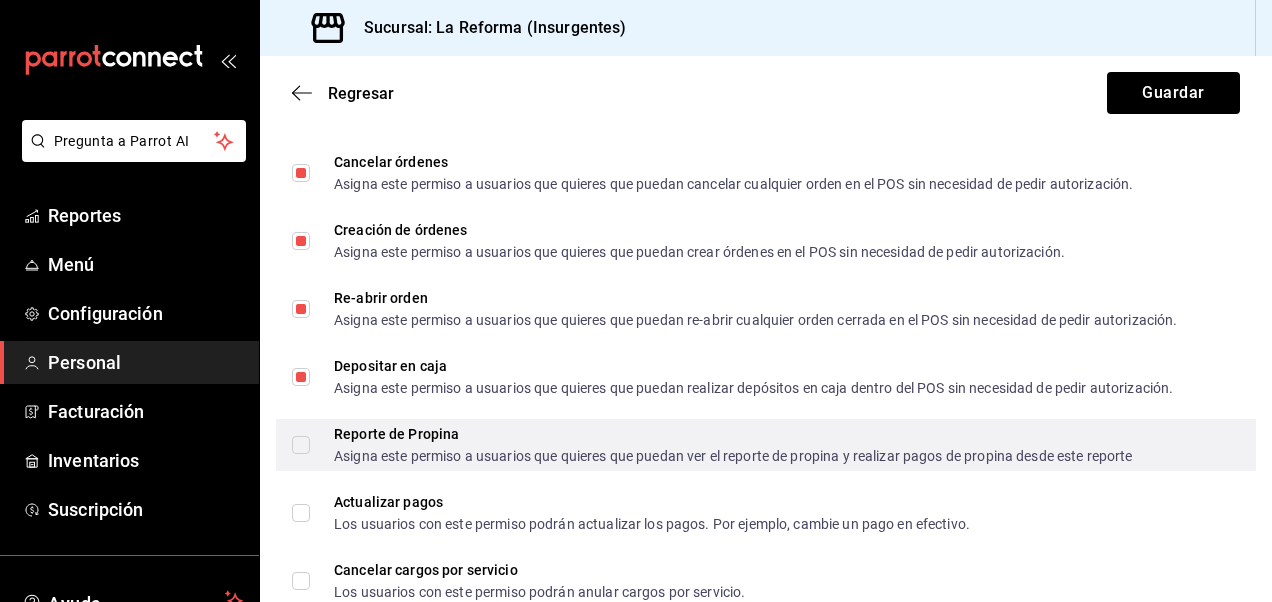 click on "Reporte de Propina Asigna este permiso a usuarios que quieres que puedan ver el reporte de propina y realizar pagos de propina desde este reporte" at bounding box center [301, 445] 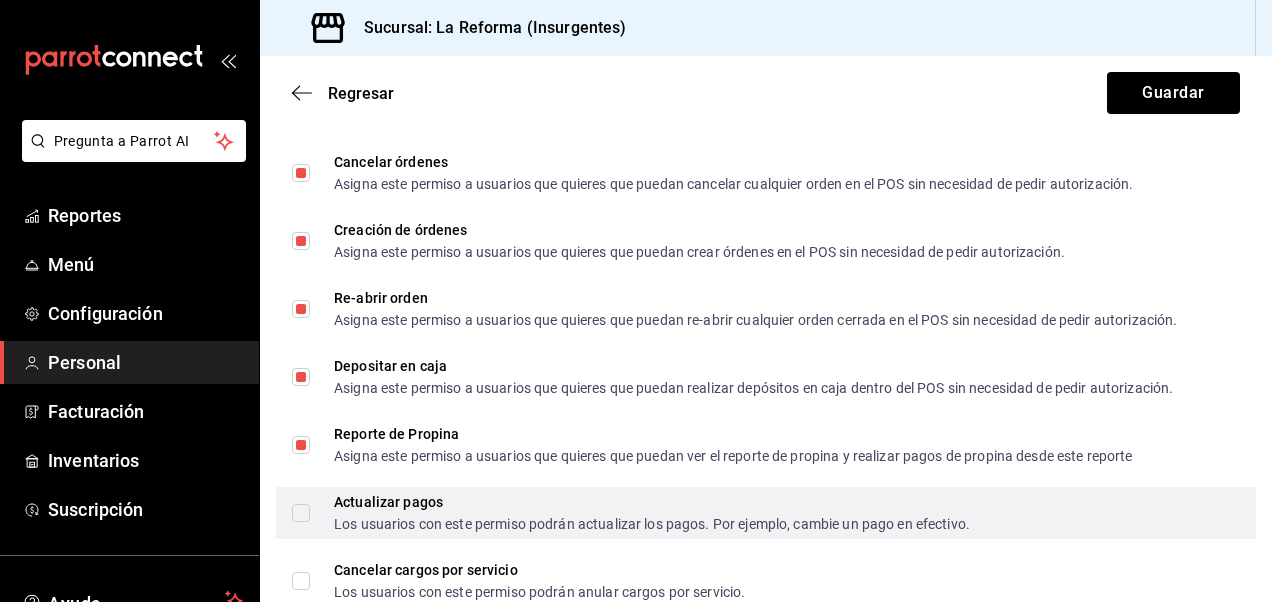 click on "Actualizar pagos Los usuarios con este permiso podrán actualizar los pagos. Por ejemplo, cambie un pago en efectivo." at bounding box center [301, 513] 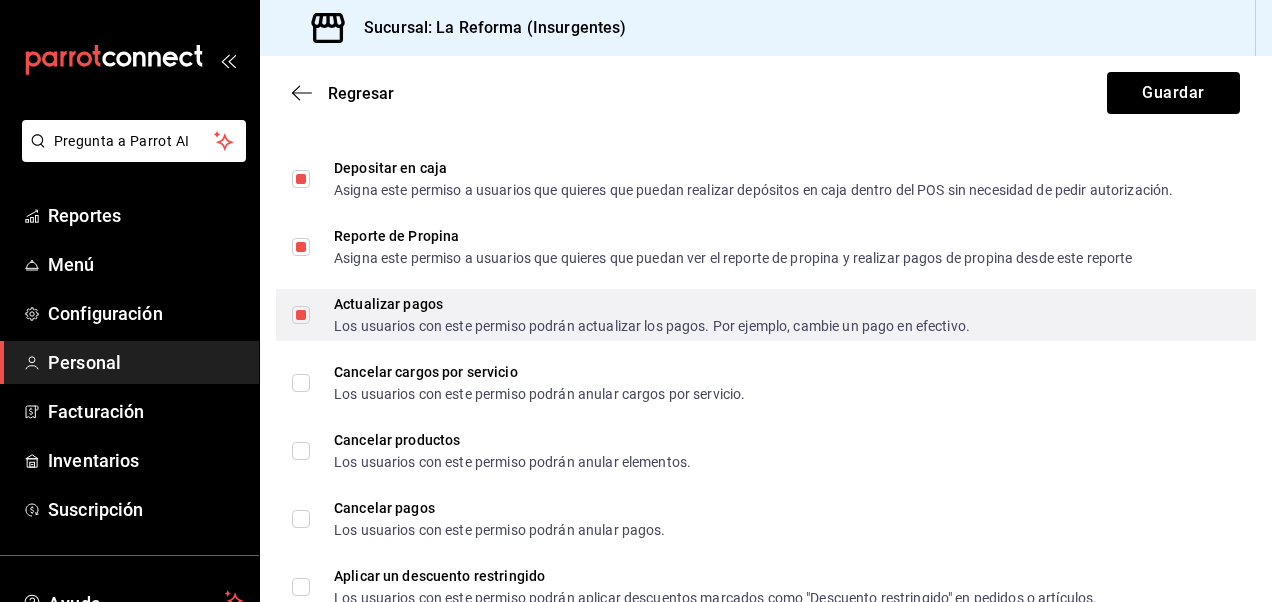 scroll, scrollTop: 2710, scrollLeft: 0, axis: vertical 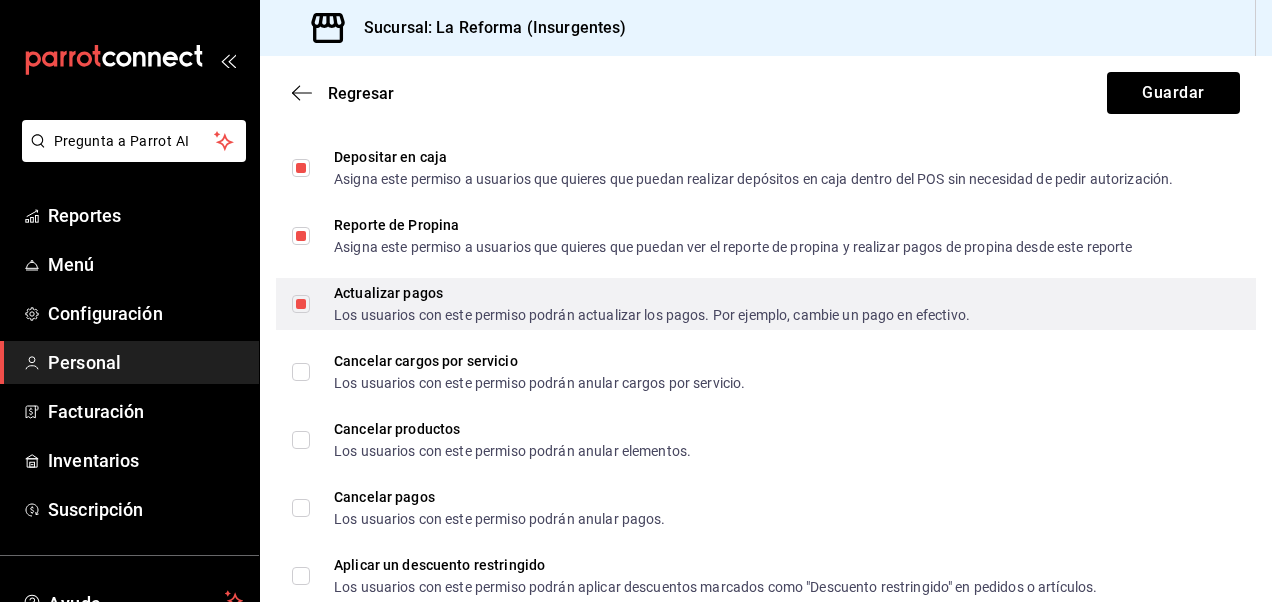 click on "Cancelar pagos Los usuarios con este permiso podrán anular pagos." at bounding box center [301, 508] 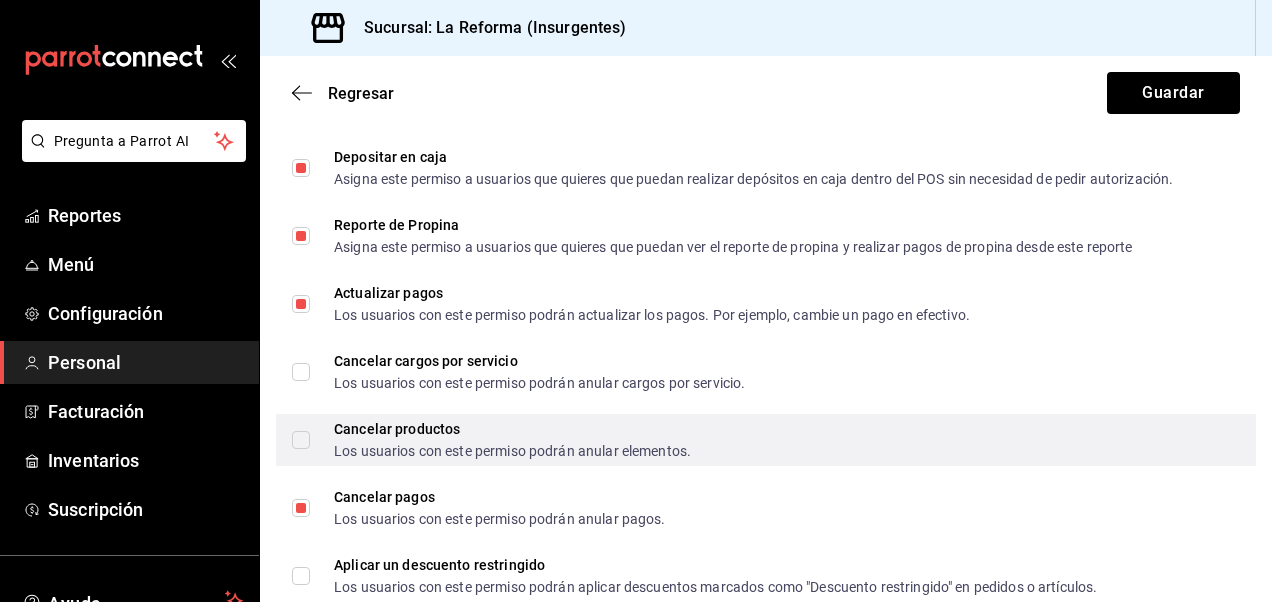 click on "Cancelar productos Los usuarios con este permiso podrán anular elementos." at bounding box center [301, 440] 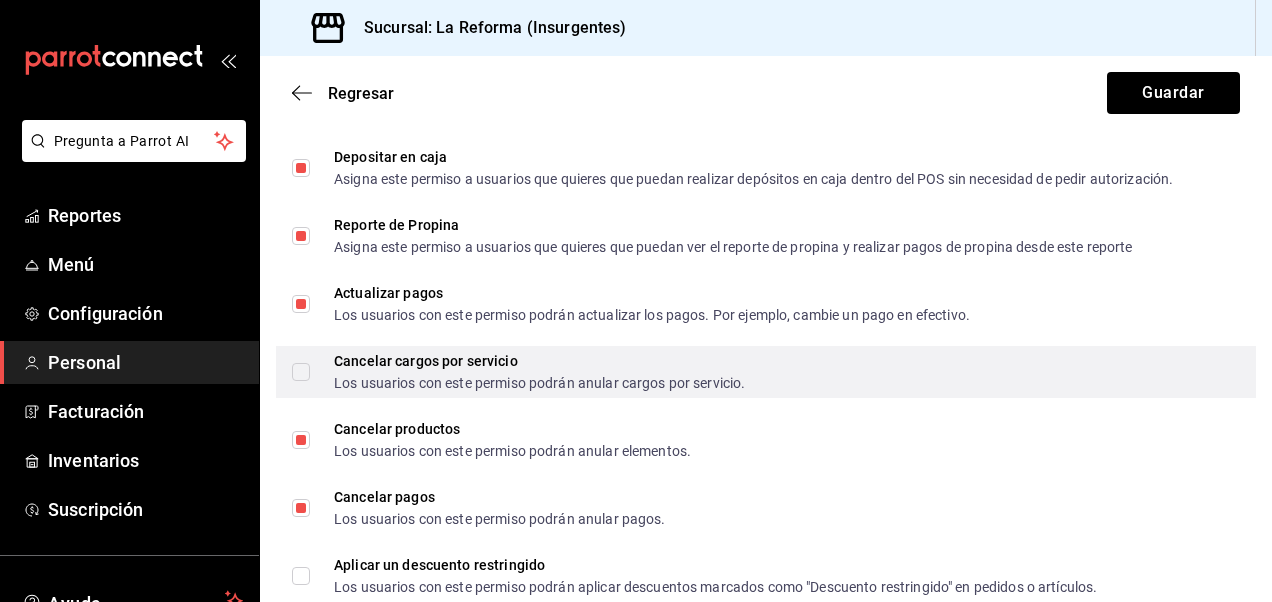 click on "Cancelar cargos por servicio Los usuarios con este permiso podrán anular cargos por servicio." at bounding box center (301, 372) 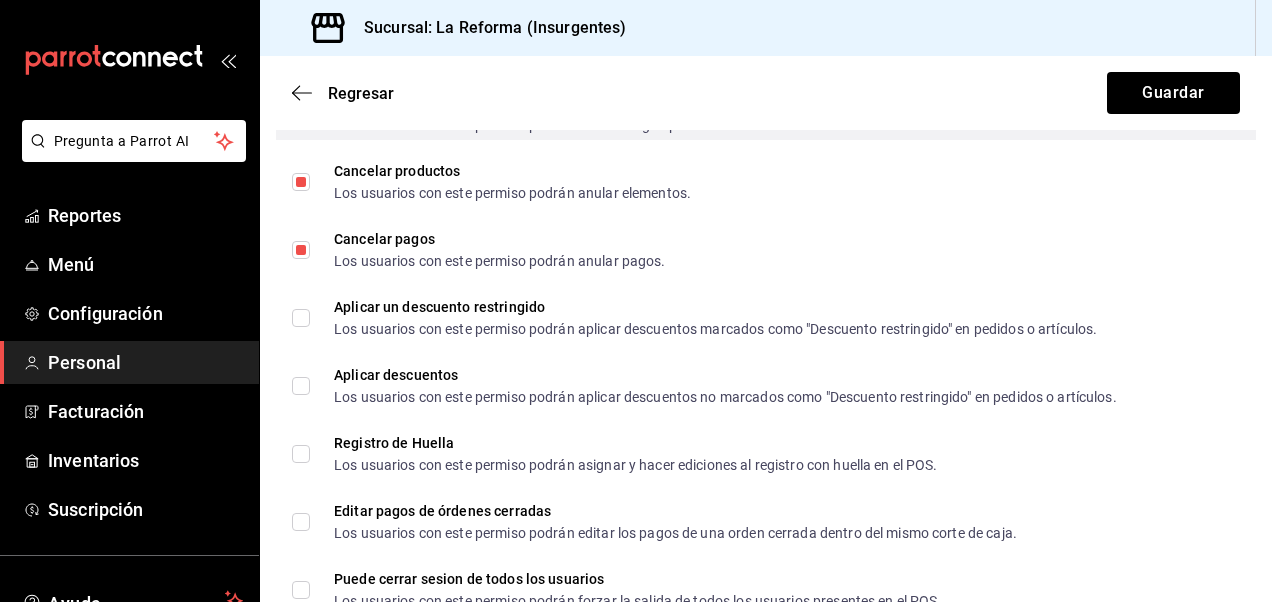 scroll, scrollTop: 2976, scrollLeft: 0, axis: vertical 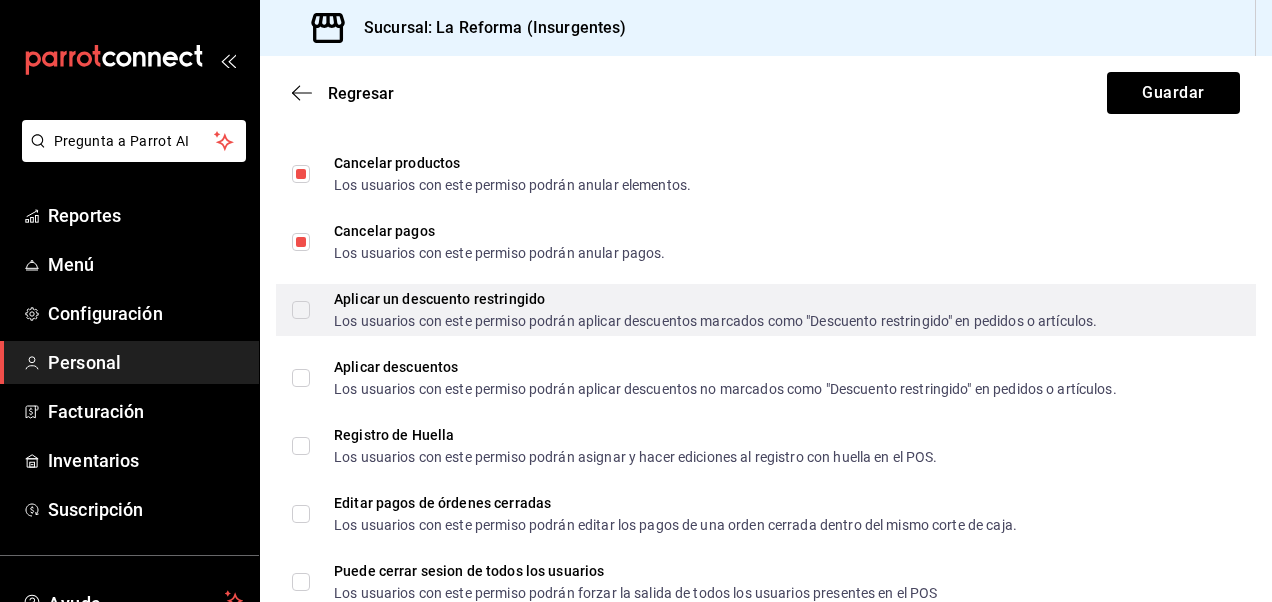 click on "Aplicar un descuento restringido Los usuarios con este permiso podrán aplicar descuentos marcados como "Descuento restringido" en pedidos o artículos." at bounding box center [301, 310] 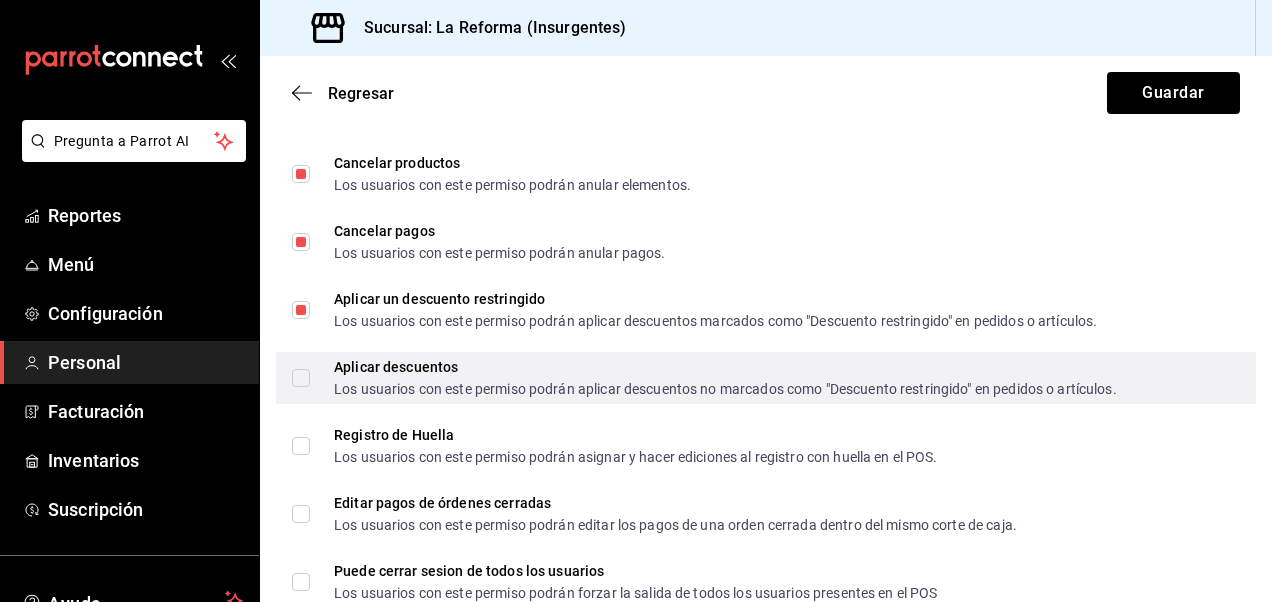 click on "Aplicar descuentos Los usuarios con este permiso podrán aplicar descuentos no marcados como "Descuento restringido" en pedidos o artículos." at bounding box center [301, 378] 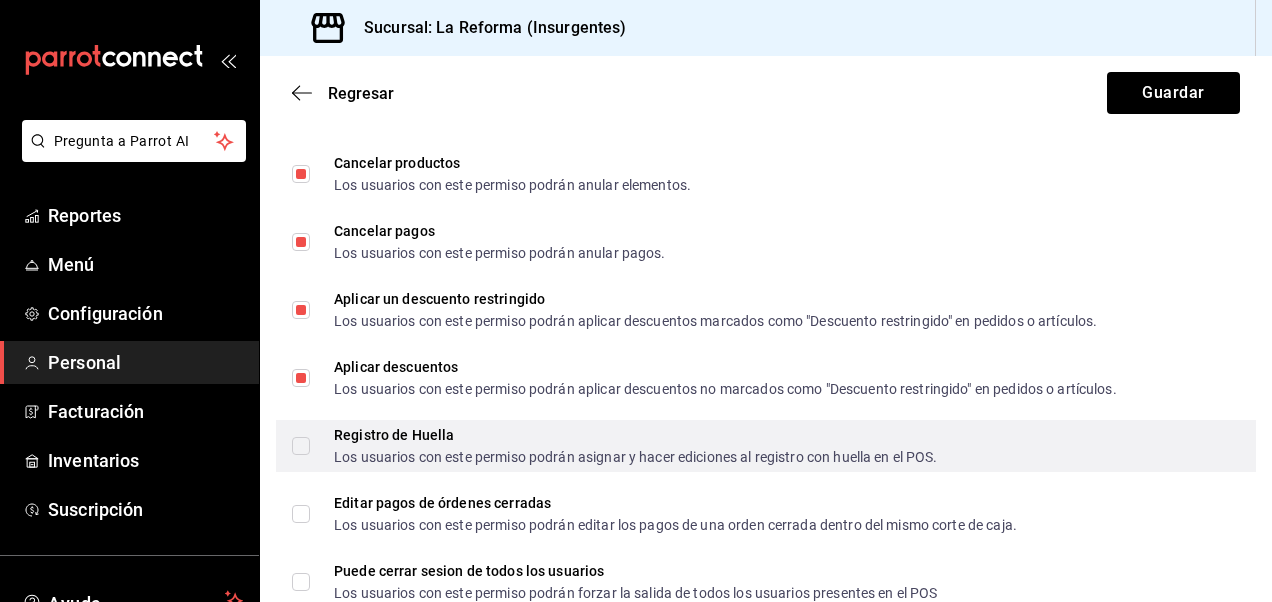 click on "Registro de Huella Los usuarios con este permiso podrán asignar y hacer ediciones al registro con huella en el POS." at bounding box center [301, 446] 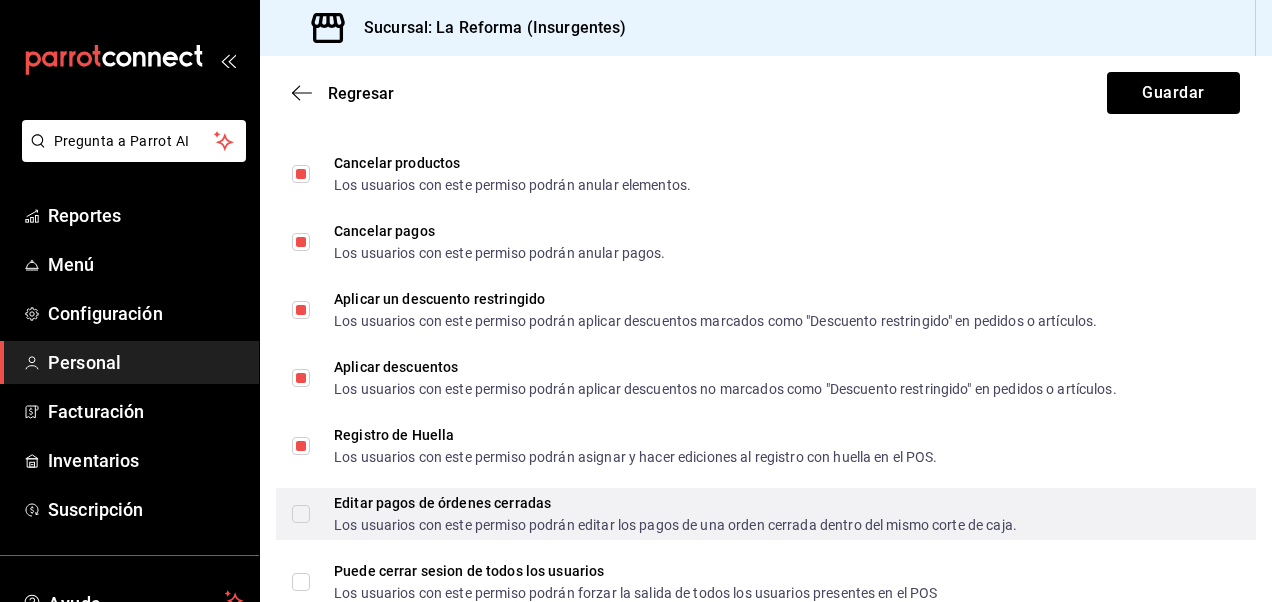 click on "Editar pagos de órdenes cerradas Los usuarios con este permiso podrán editar los pagos de una orden cerrada dentro del mismo corte de caja." at bounding box center (301, 514) 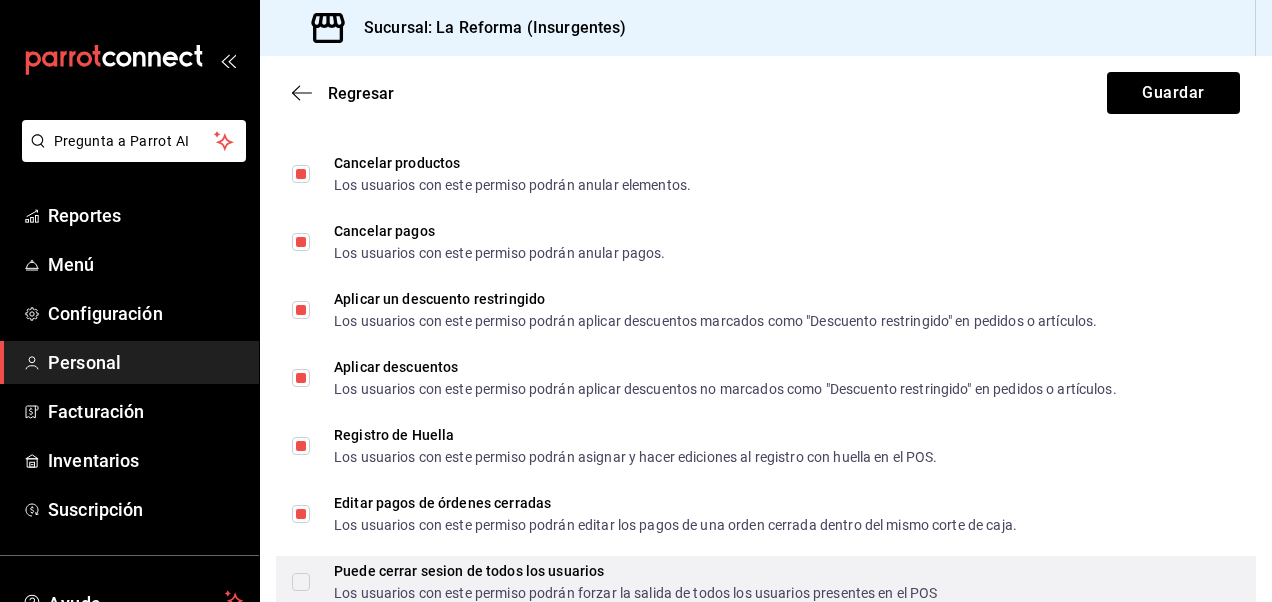 click on "Puede cerrar sesion de todos los usuarios Los usuarios con este permiso podrán forzar la salida de todos los usuarios presentes en el POS" at bounding box center (301, 582) 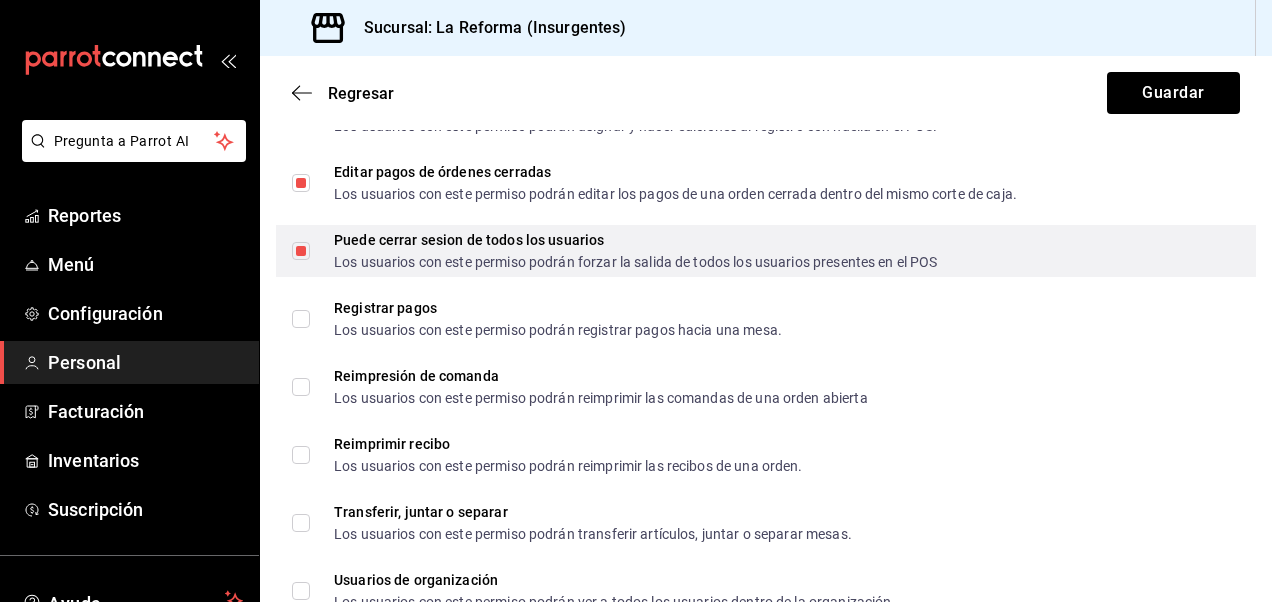 scroll, scrollTop: 3310, scrollLeft: 0, axis: vertical 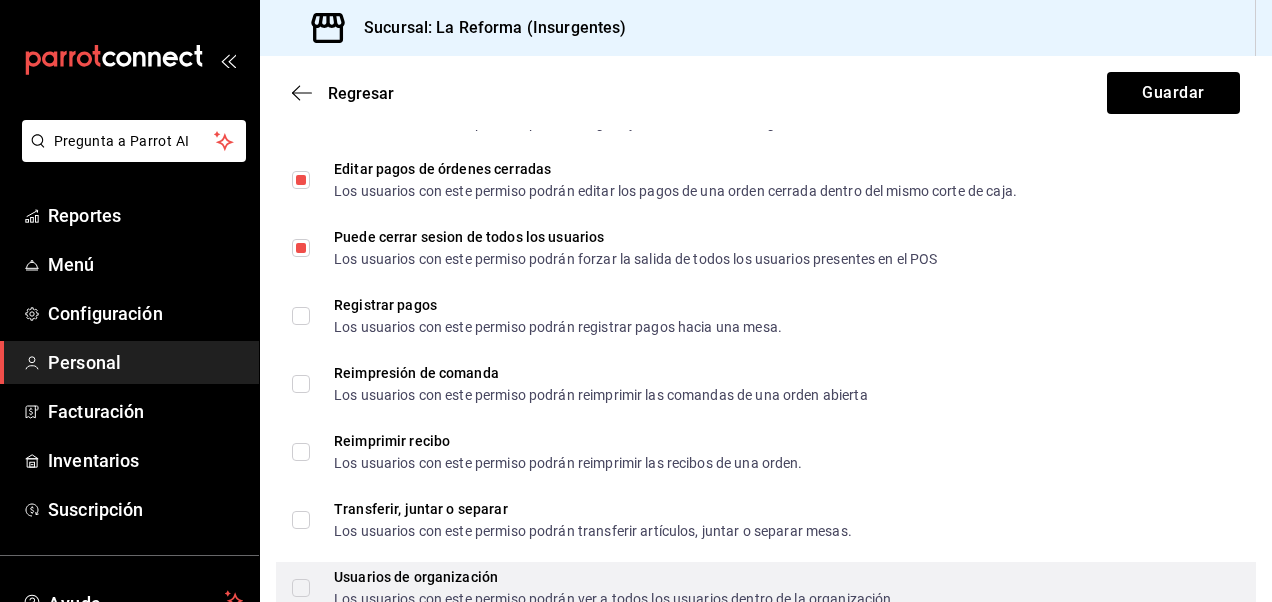 click on "Usuarios de organización Los usuarios con este permiso podrán ver a todos los usuarios dentro de la organización." at bounding box center [594, 588] 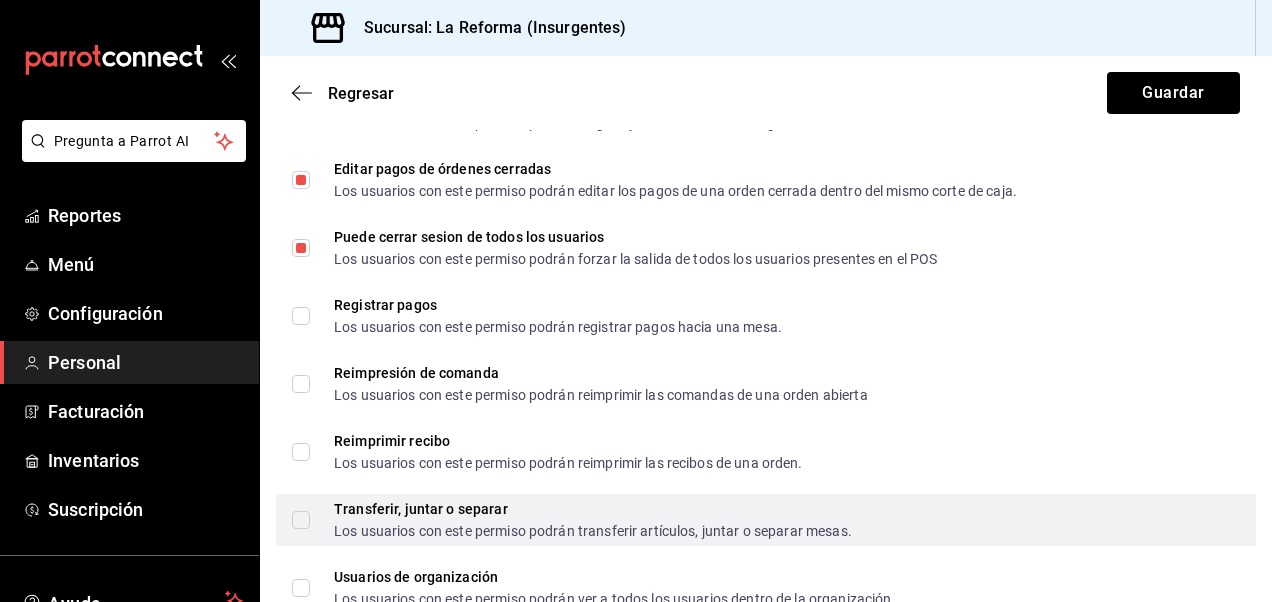 click on "Transferir, juntar o separar Los usuarios con este permiso podrán transferir artículos, juntar o separar mesas." at bounding box center (301, 520) 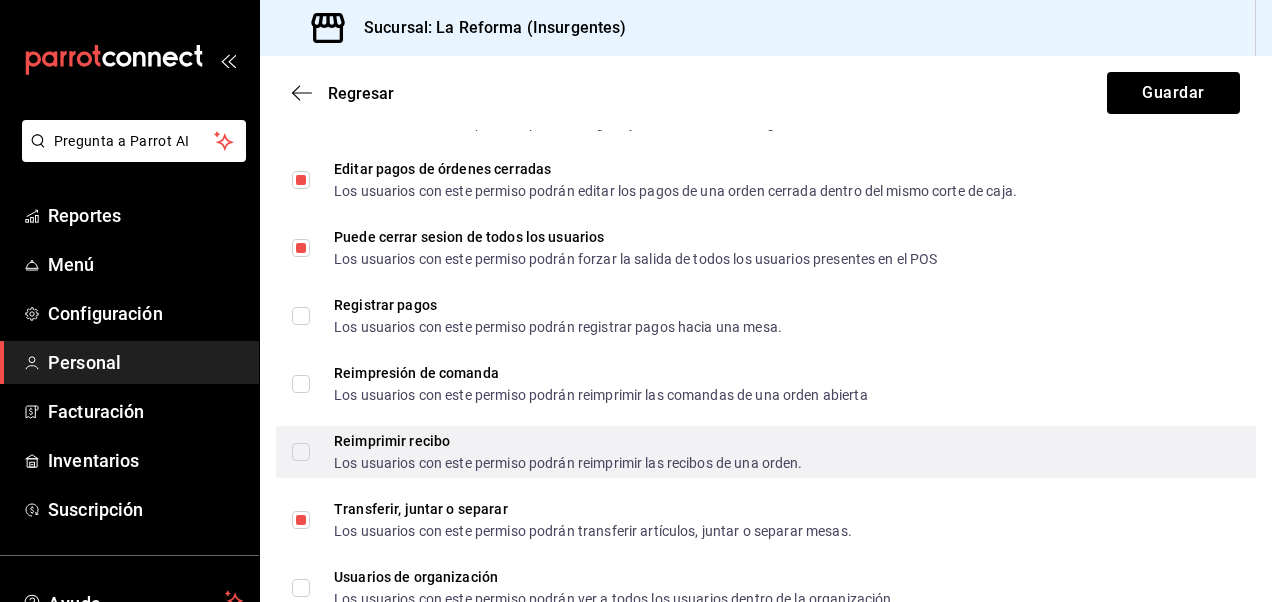 click on "Reimprimir recibo Los usuarios con este permiso podrán reimprimir las recibos de una orden." at bounding box center [301, 452] 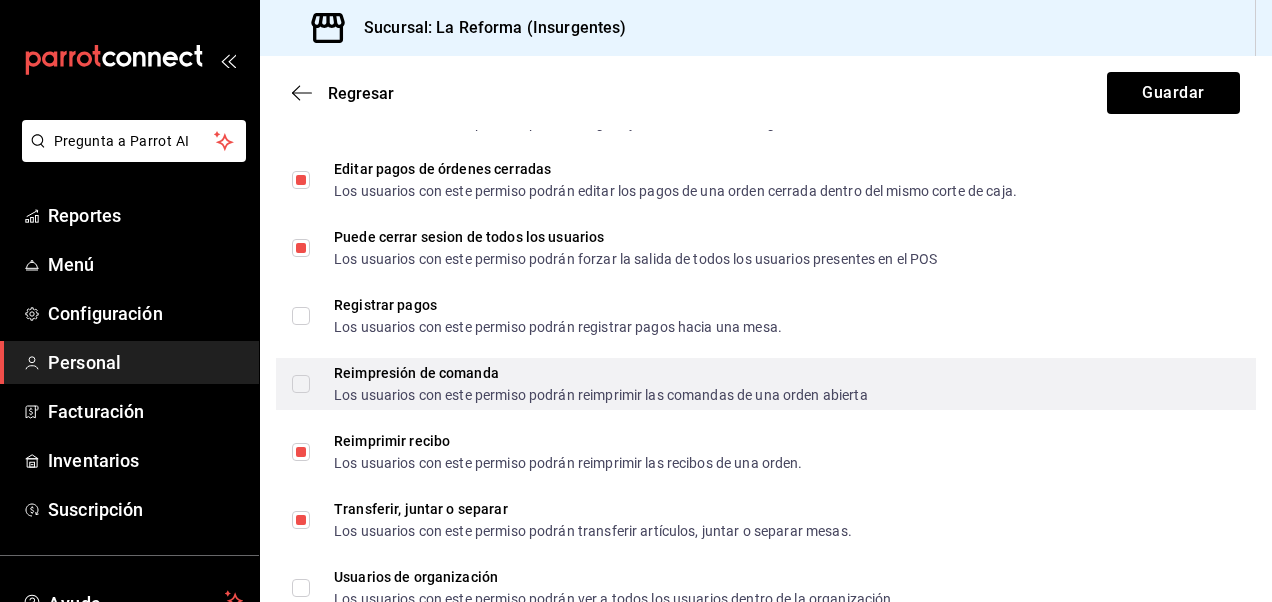 click on "Reimpresión de comanda Los usuarios con este permiso podrán reimprimir las comandas de una orden abierta" at bounding box center (301, 384) 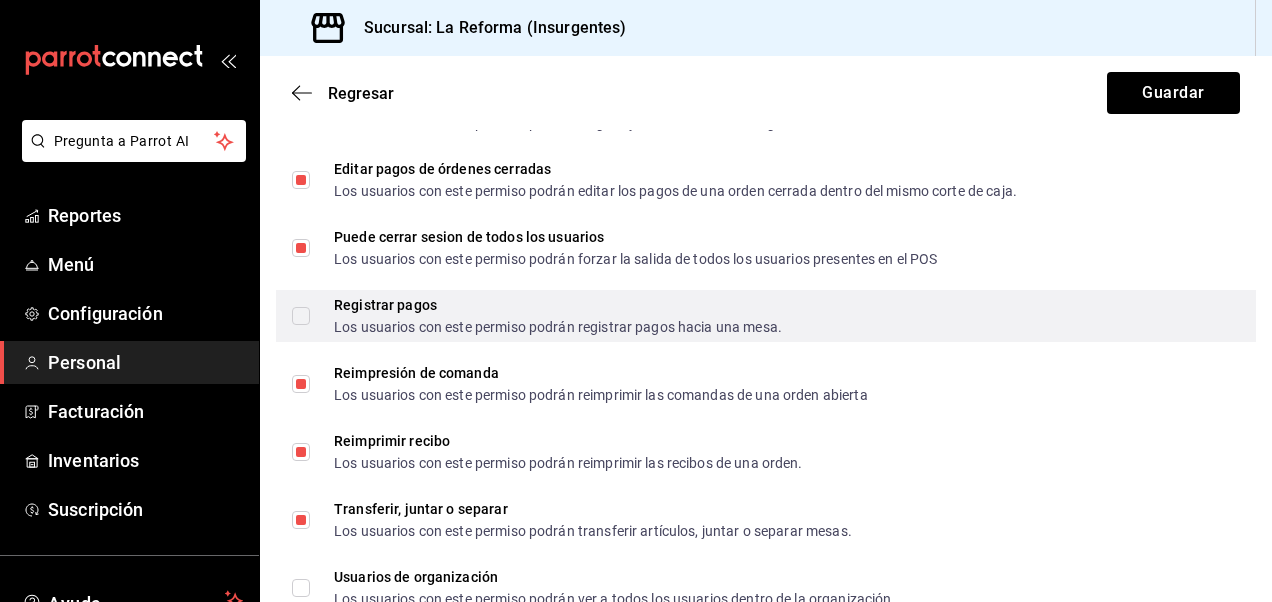 click on "Registrar pagos Los usuarios con este permiso podrán registrar pagos hacia una mesa." at bounding box center [301, 316] 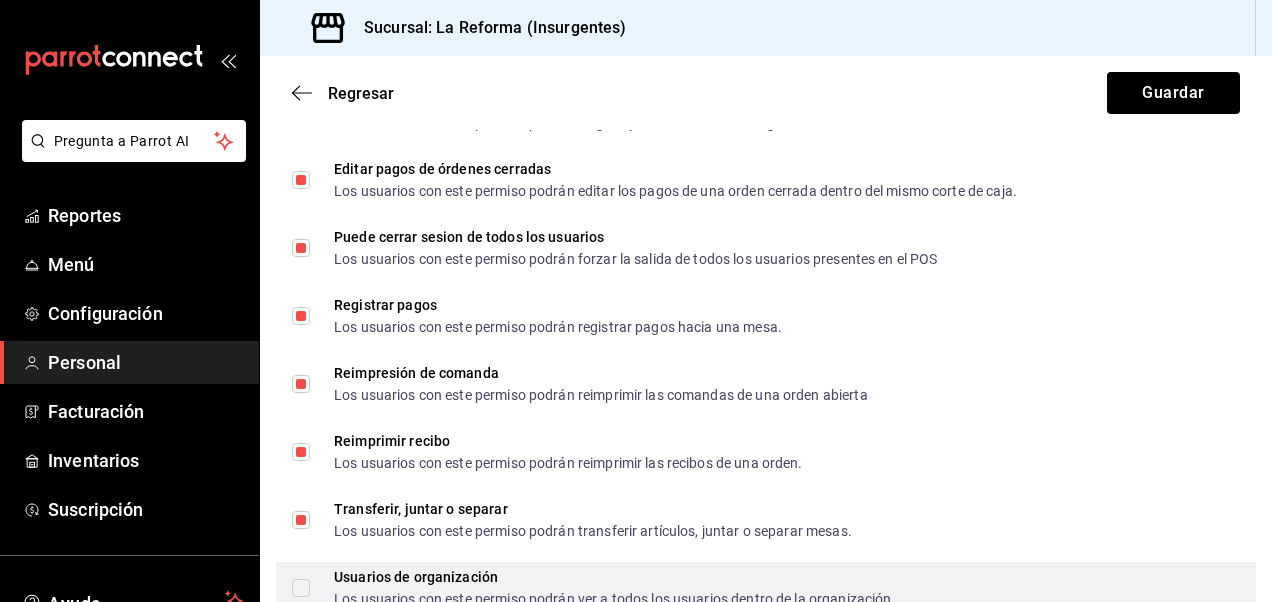 click on "Usuarios de organización Los usuarios con este permiso podrán ver a todos los usuarios dentro de la organización." at bounding box center [301, 588] 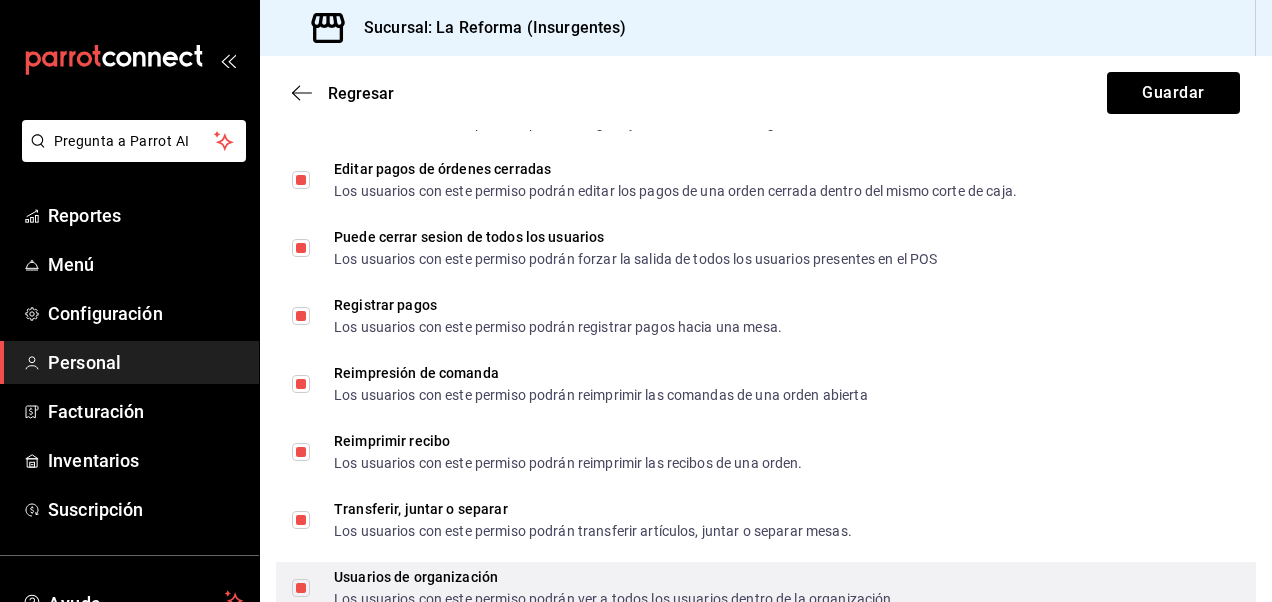 scroll, scrollTop: 3574, scrollLeft: 0, axis: vertical 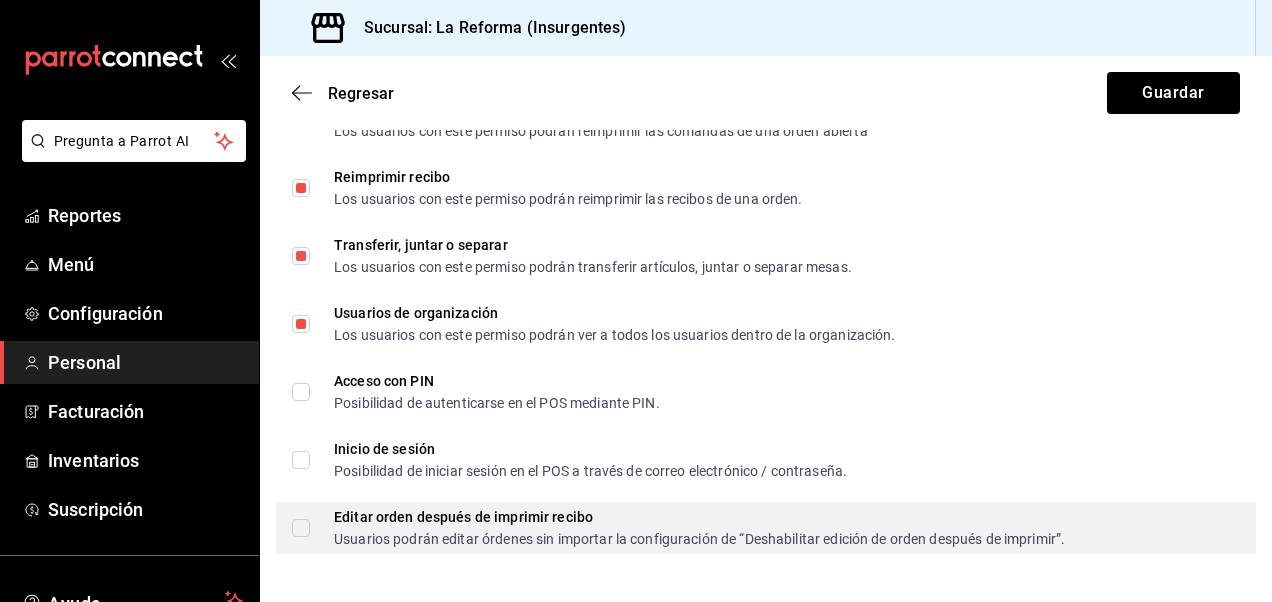 click on "Editar orden después de imprimir recibo Usuarios podrán editar órdenes sin importar la configuración de “Deshabilitar edición de orden después de imprimir”." at bounding box center [301, 528] 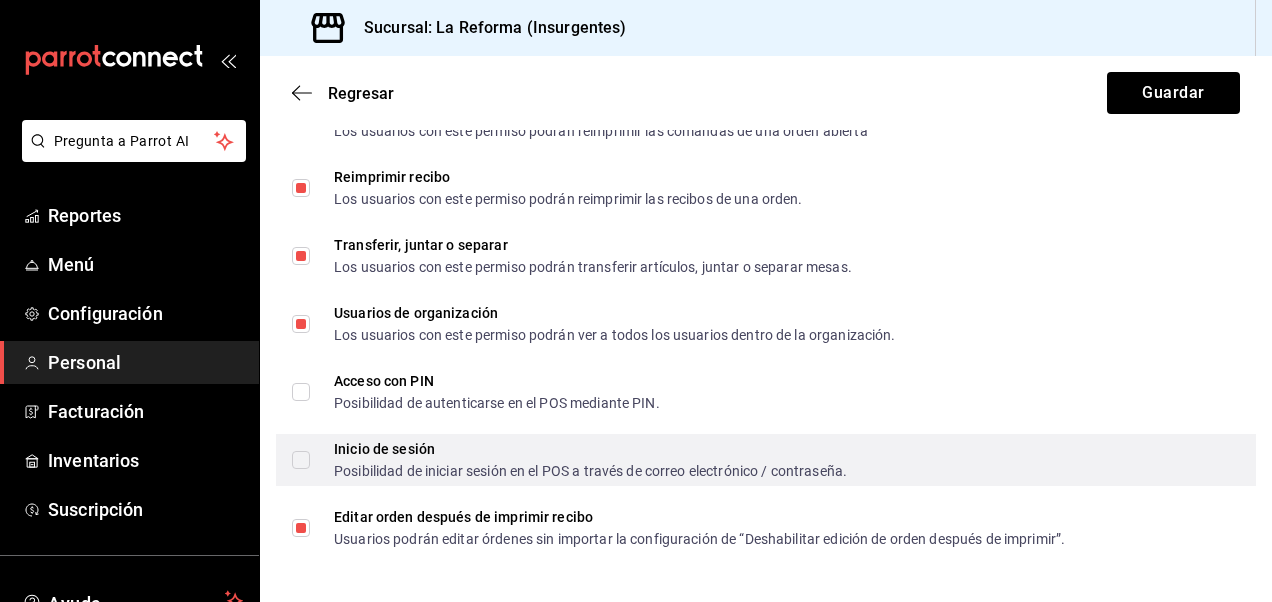 click on "Inicio de sesión Posibilidad de iniciar sesión en el POS a través de correo electrónico / contraseña." at bounding box center (301, 460) 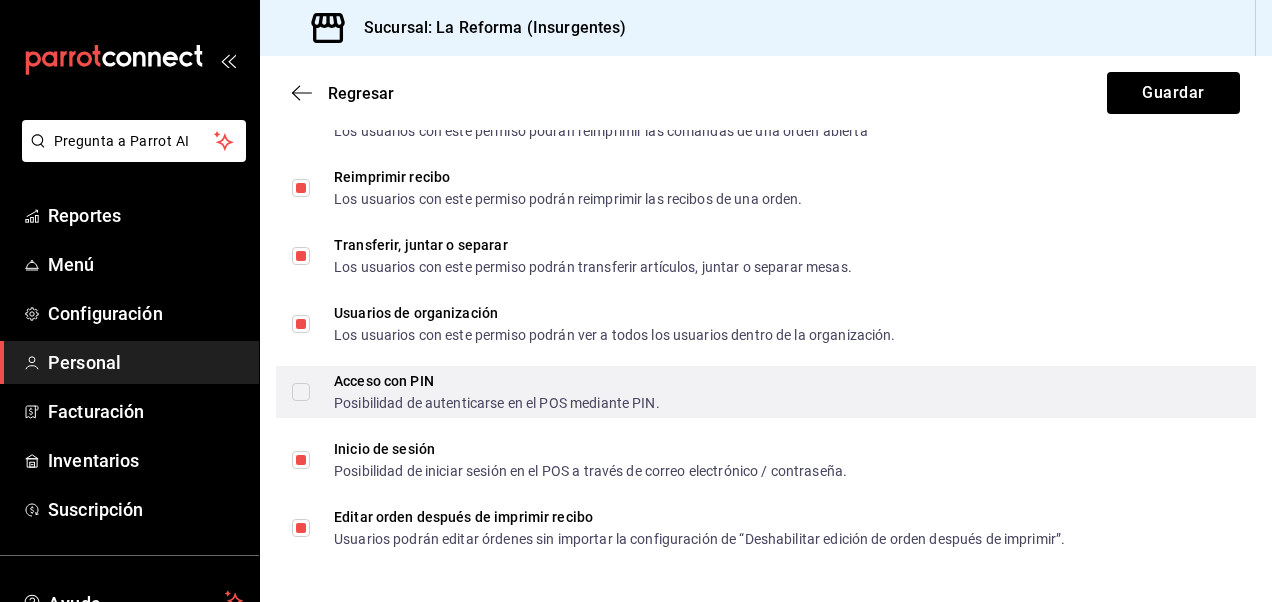 click on "Acceso con PIN Posibilidad de autenticarse en el POS mediante PIN." at bounding box center (301, 392) 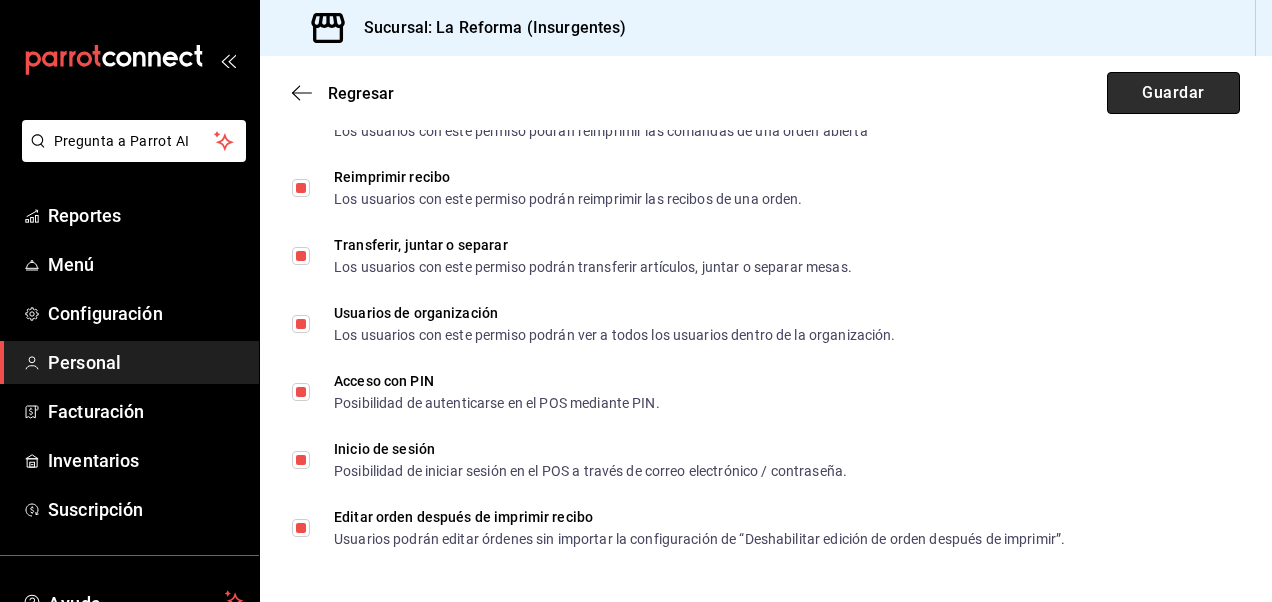 click on "Guardar" at bounding box center (1173, 93) 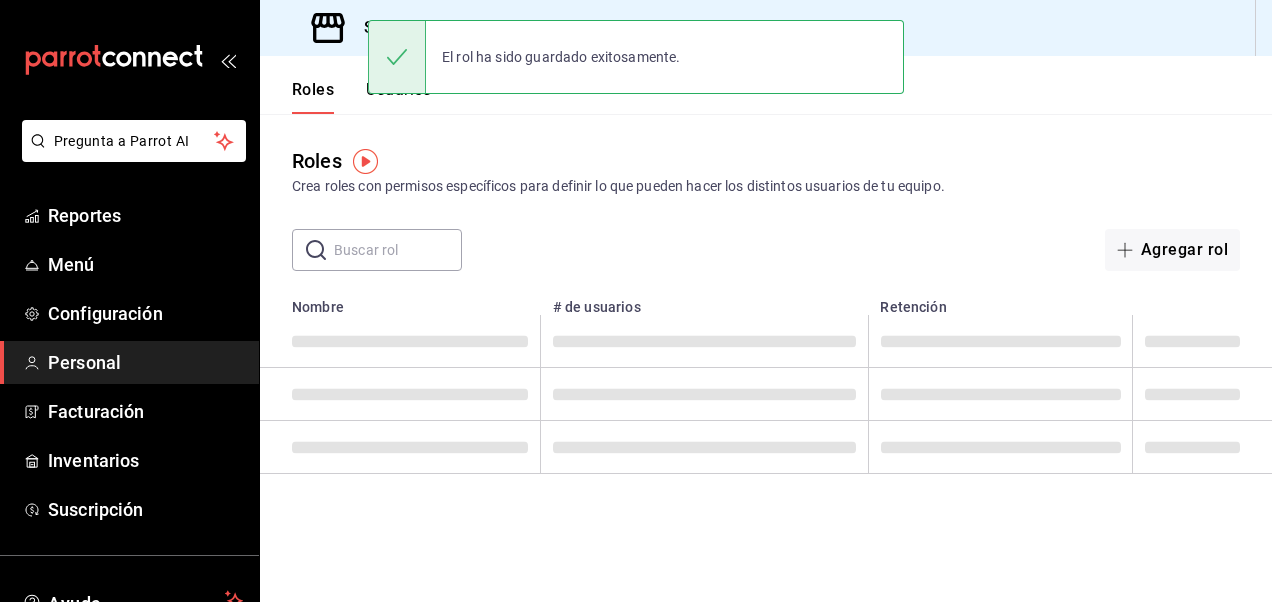 scroll, scrollTop: 0, scrollLeft: 0, axis: both 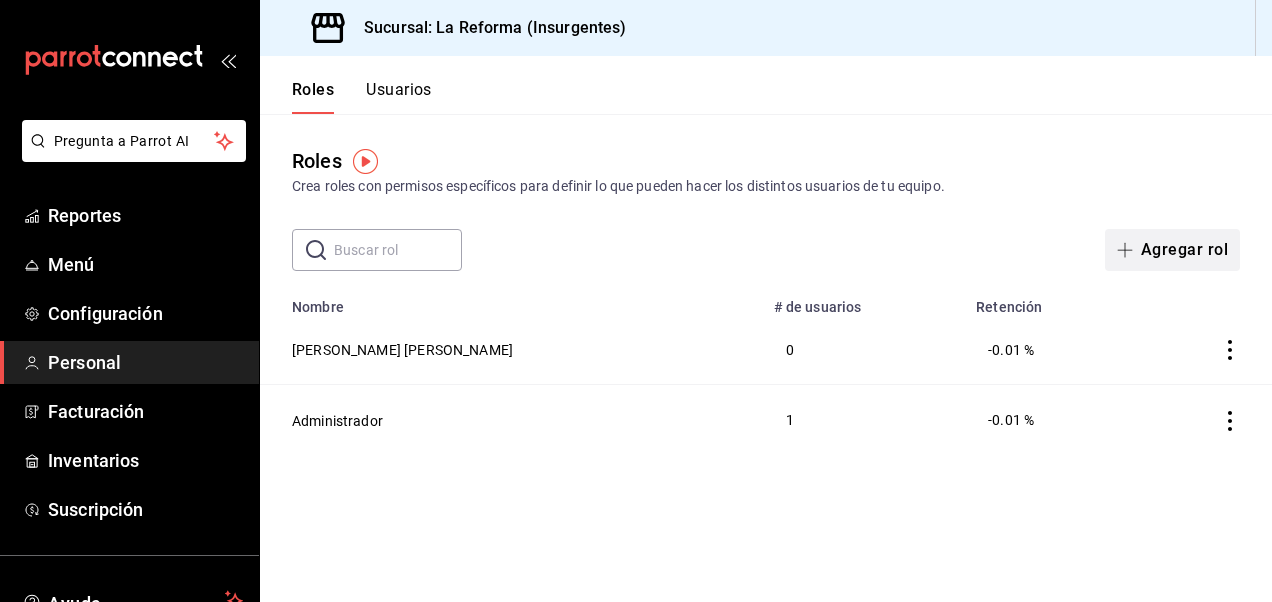 click on "Agregar rol" at bounding box center (1172, 250) 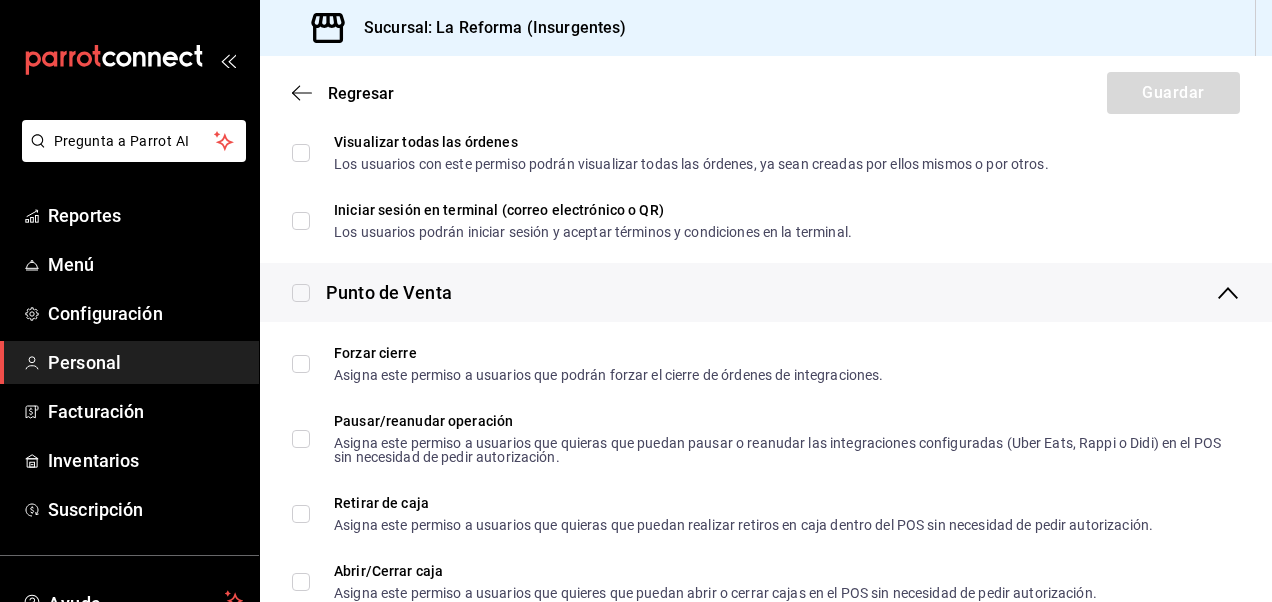 scroll, scrollTop: 2032, scrollLeft: 0, axis: vertical 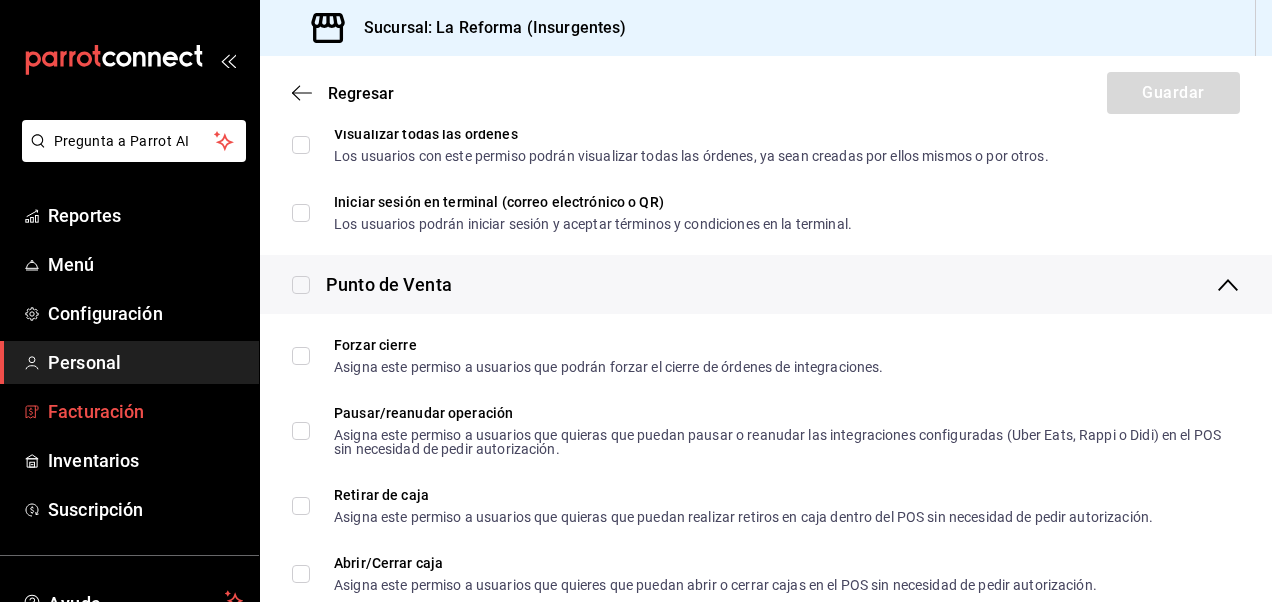 click on "Facturación" at bounding box center (145, 411) 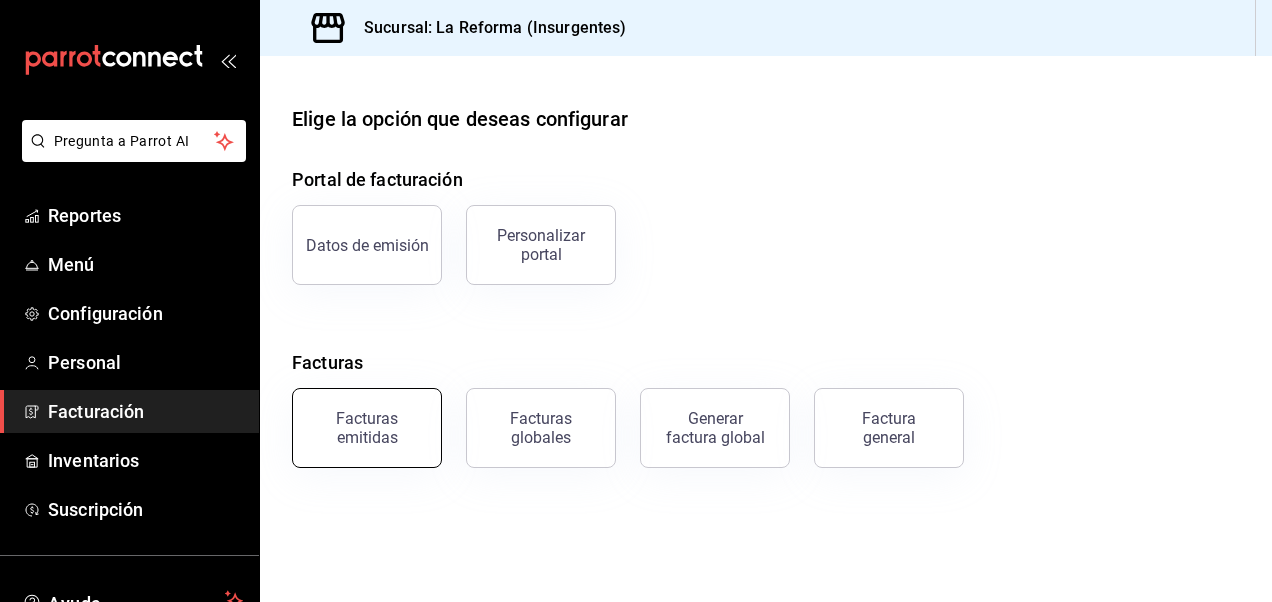 click on "Facturas emitidas" at bounding box center [367, 428] 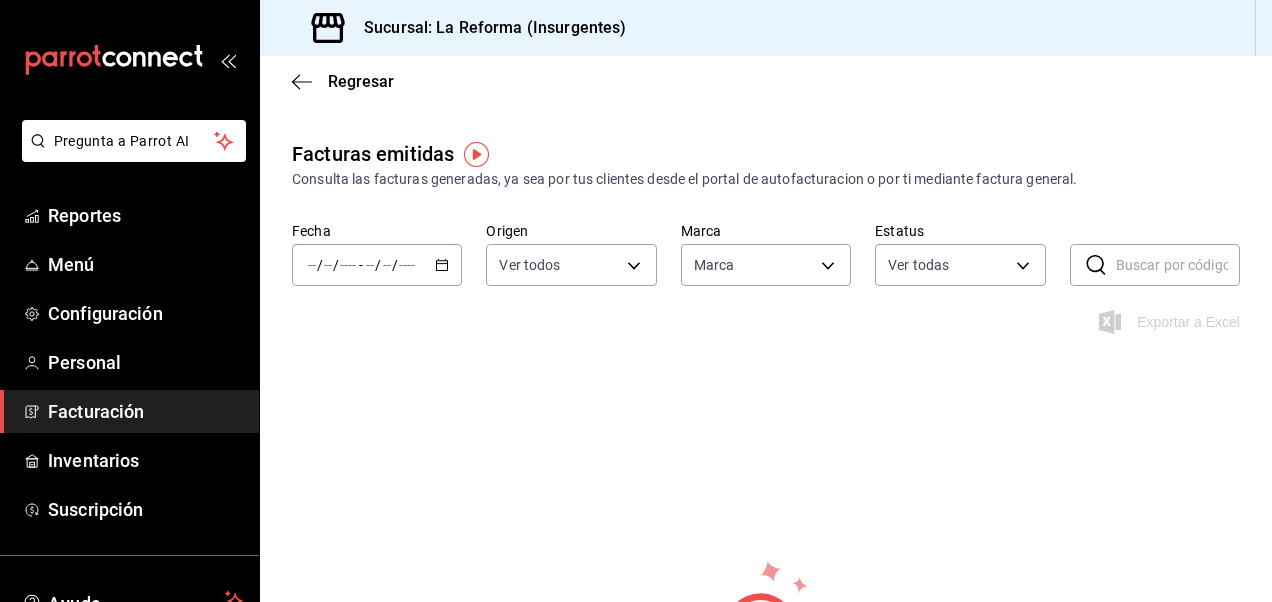 type on "d874fe32-5d07-4441-9554-80f483a453bd,64c71c5b-66ef-4c6c-8ff4-f83e5726a633" 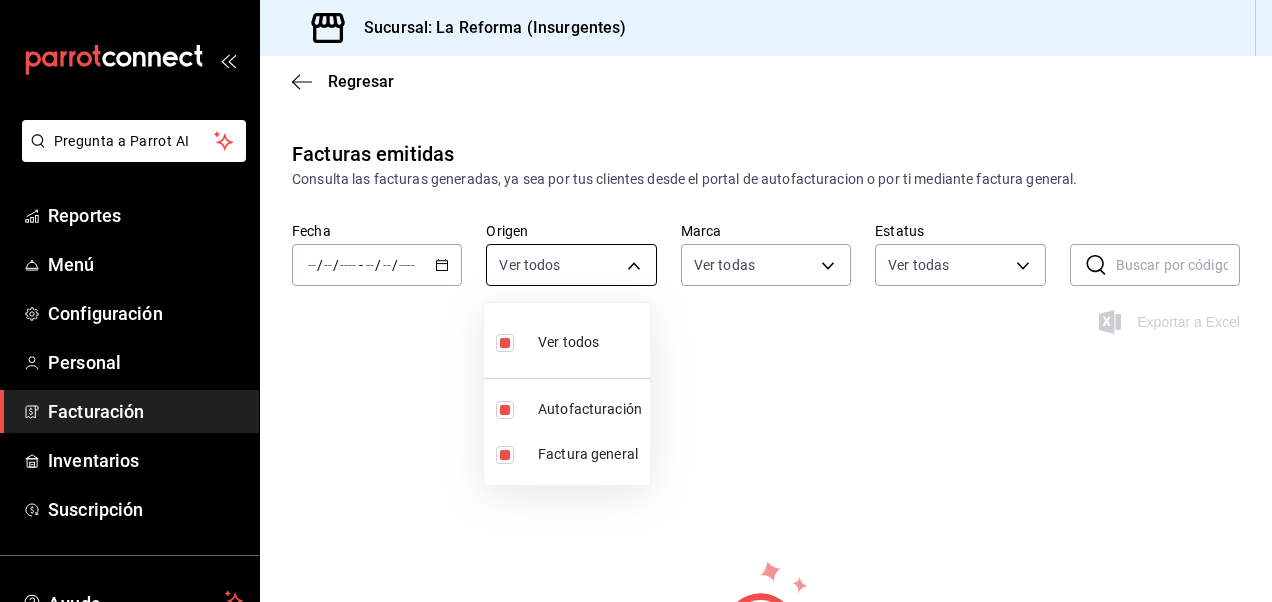 click on "Pregunta a Parrot AI Reportes   Menú   Configuración   Personal   Facturación   Inventarios   Suscripción   Ayuda Recomienda Parrot   [PERSON_NAME]   Sugerir nueva función   Sucursal: La Reforma (Insurgentes) Regresar Facturas emitidas Consulta las facturas generadas, ya sea por tus clientes desde el portal de autofacturacion o por ti mediante factura general. Fecha / / - / / Origen Ver todos ORDER_INVOICE,GENERAL_INVOICE Marca Ver todas d874fe32-5d07-4441-9554-80f483a453bd,64c71c5b-66ef-4c6c-8ff4-f83e5726a633 Estatus Ver todas ACTIVE,PENDING_CANCELLATION,CANCELLED,PRE_CANCELLED ​ ​ Exportar a Excel No hay información que mostrar GANA 1 MES GRATIS EN TU SUSCRIPCIÓN AQUÍ ¿Recuerdas cómo empezó tu restaurante?
[PERSON_NAME] puedes ayudar a un colega a tener el mismo cambio que tú viviste.
Recomienda Parrot directamente desde tu Portal Administrador.
Es fácil y rápido.
🎁 Por cada restaurante que se una, ganas 1 mes gratis. Pregunta a Parrot AI Reportes   Menú   Configuración   Personal" at bounding box center (636, 301) 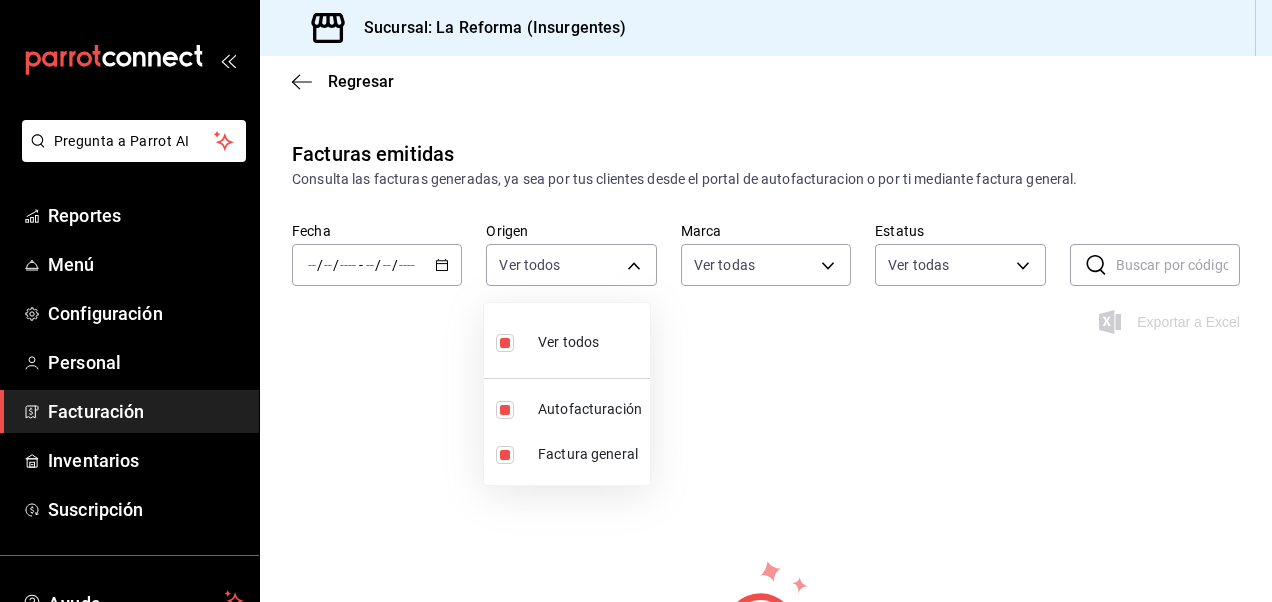 click at bounding box center [636, 301] 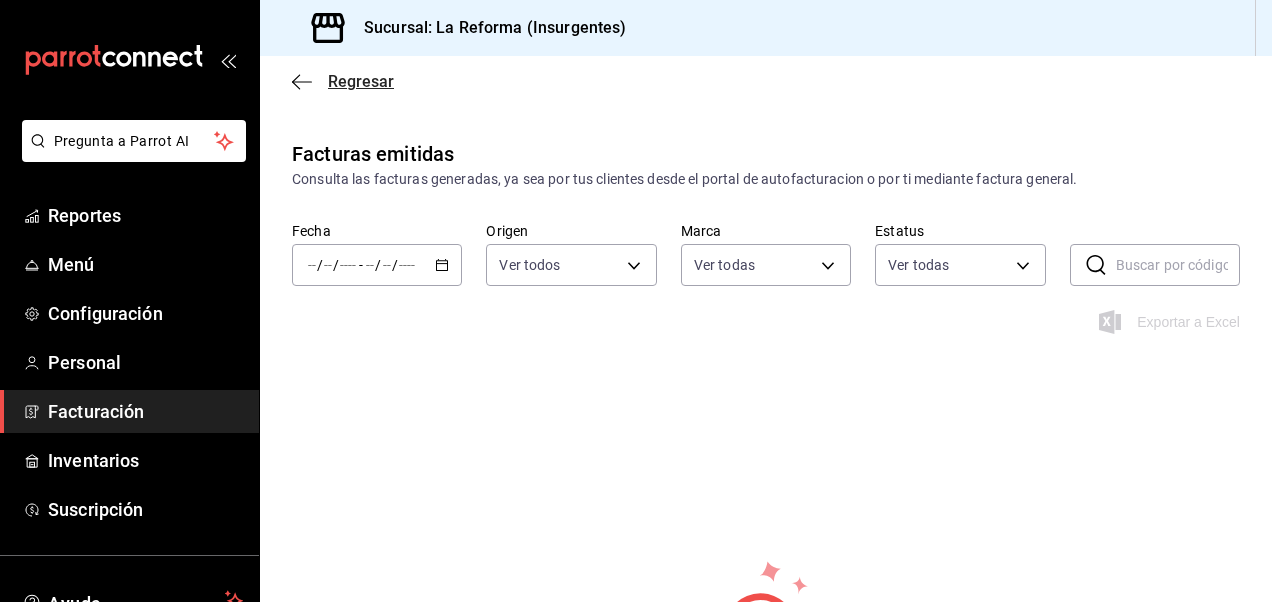 click 